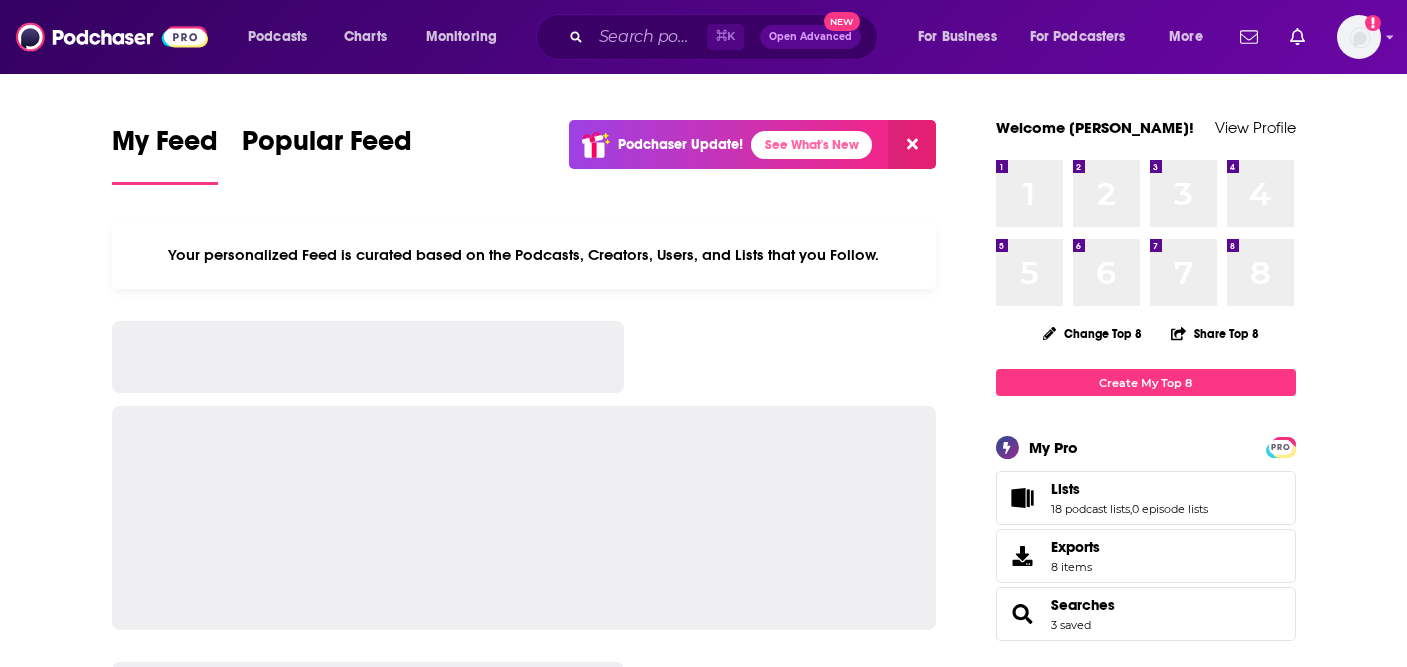 scroll, scrollTop: 0, scrollLeft: 0, axis: both 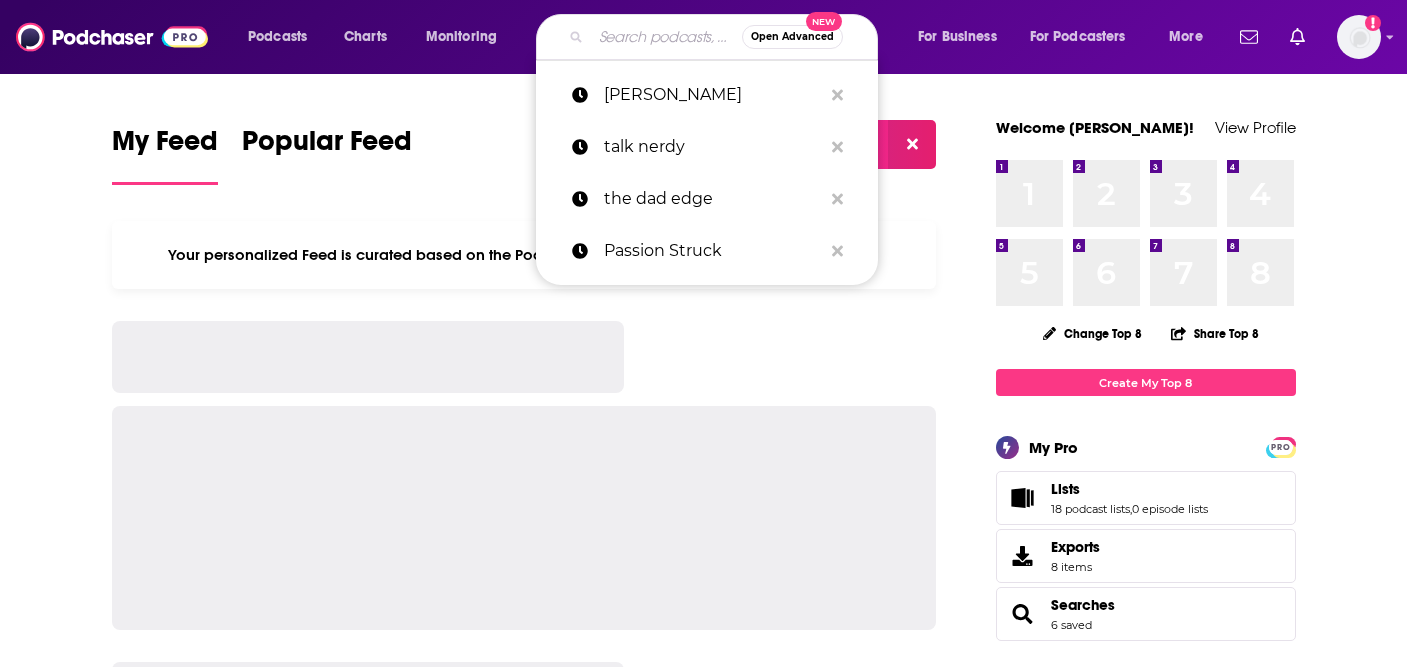 click at bounding box center (666, 37) 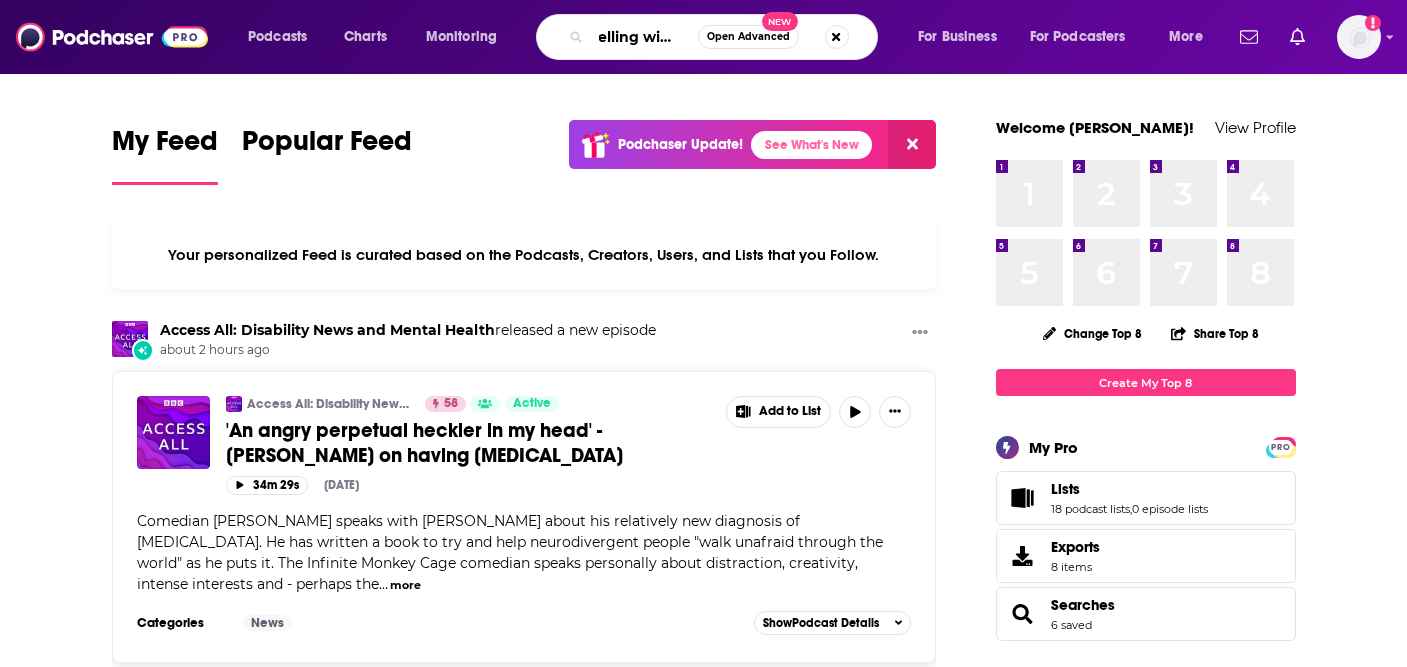 scroll, scrollTop: 0, scrollLeft: 27, axis: horizontal 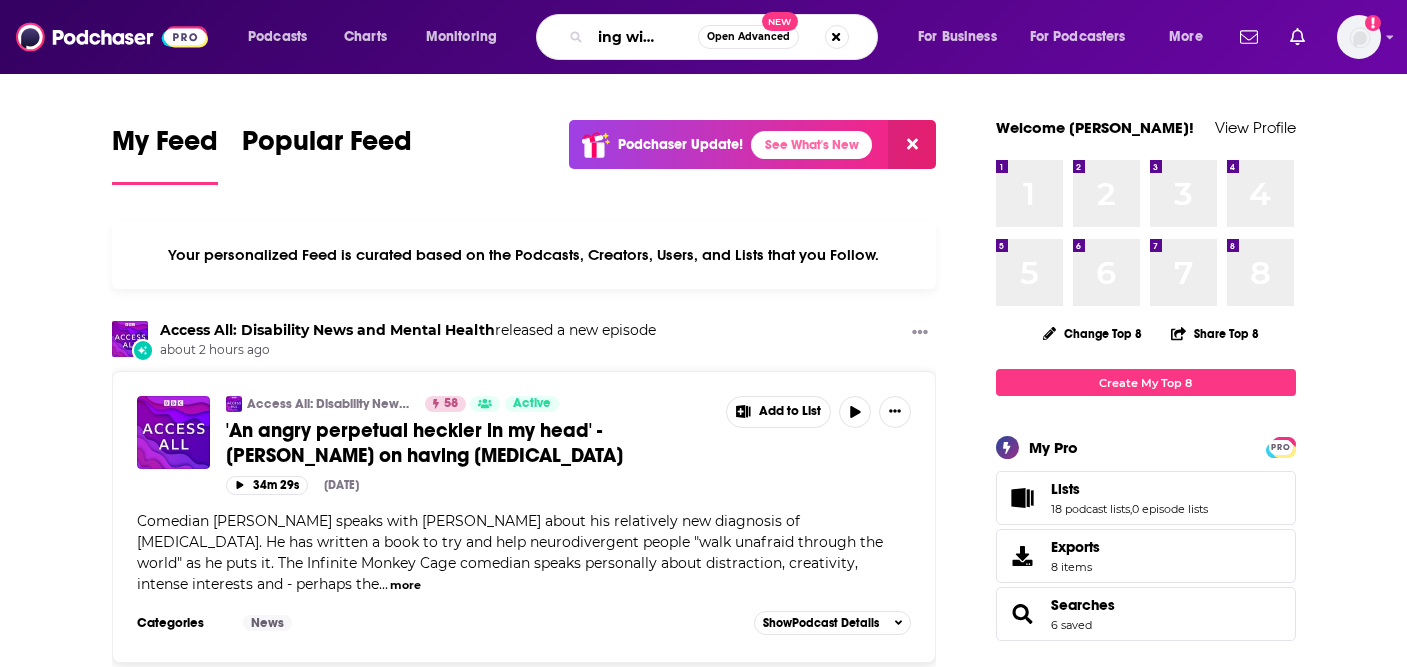 type on "Selling with Love" 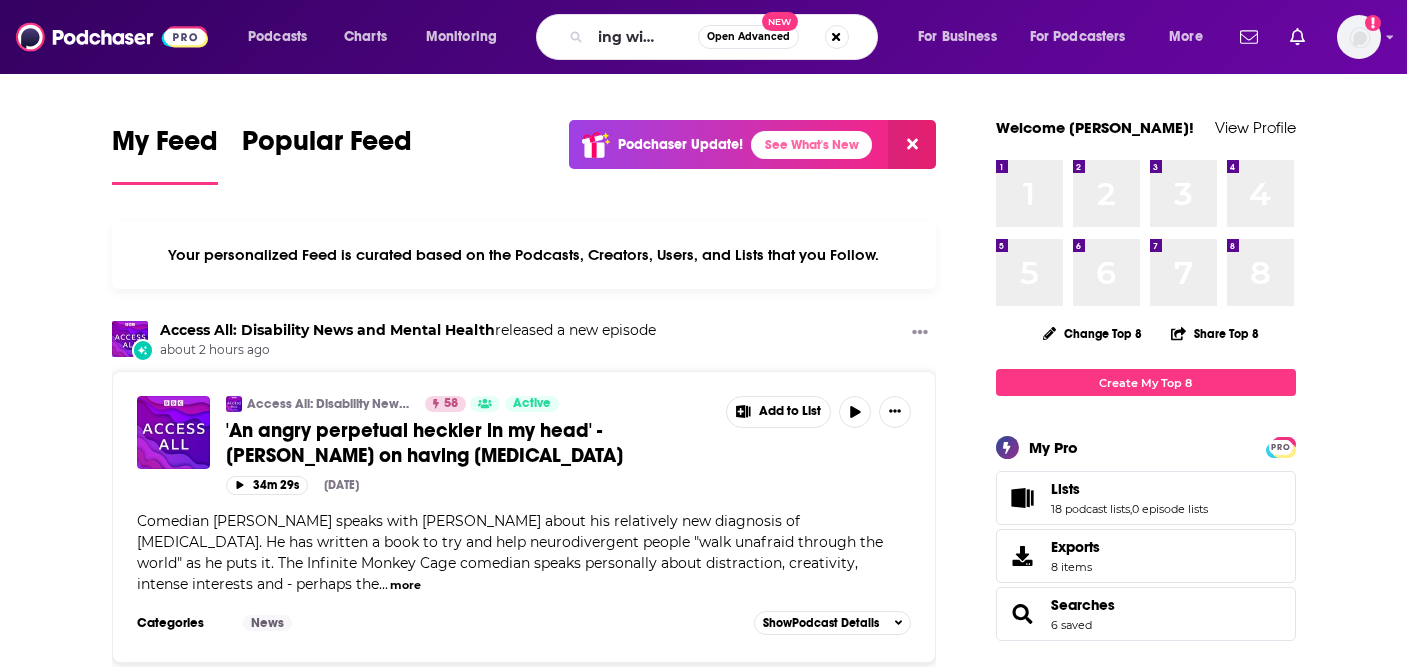 scroll, scrollTop: 0, scrollLeft: 0, axis: both 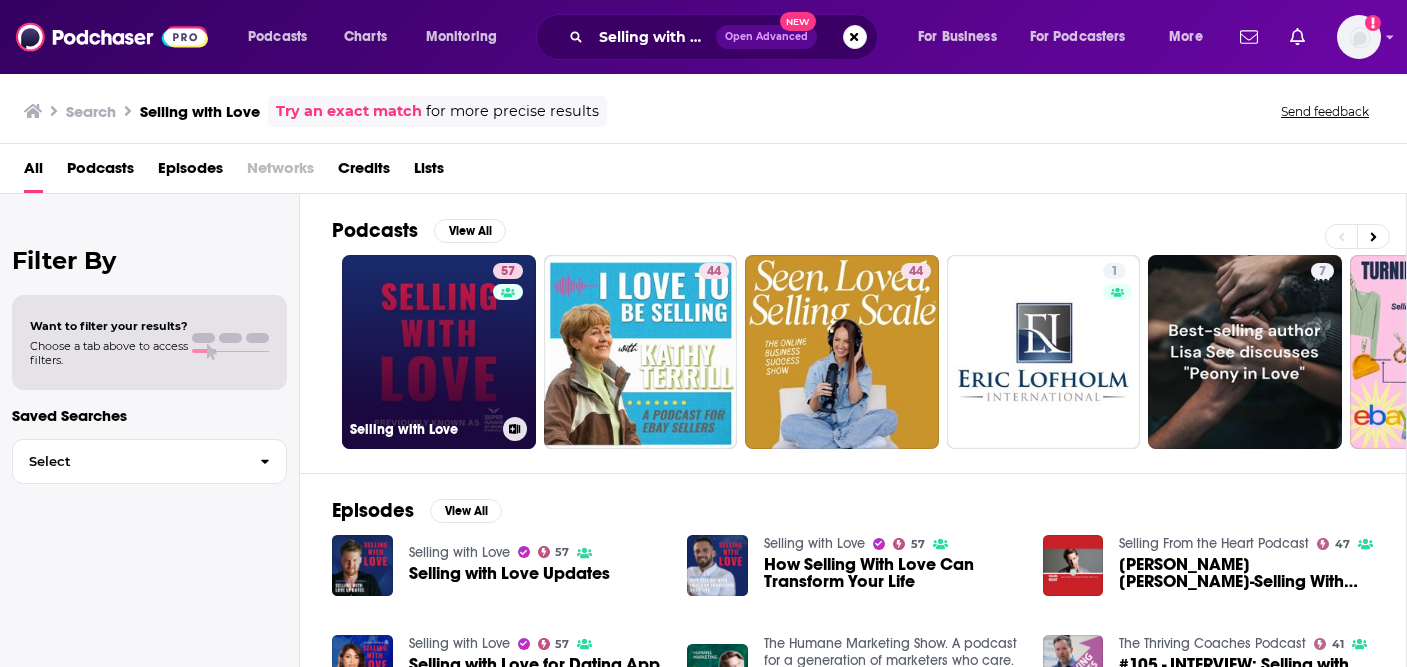 click on "57 Selling with Love" at bounding box center (439, 352) 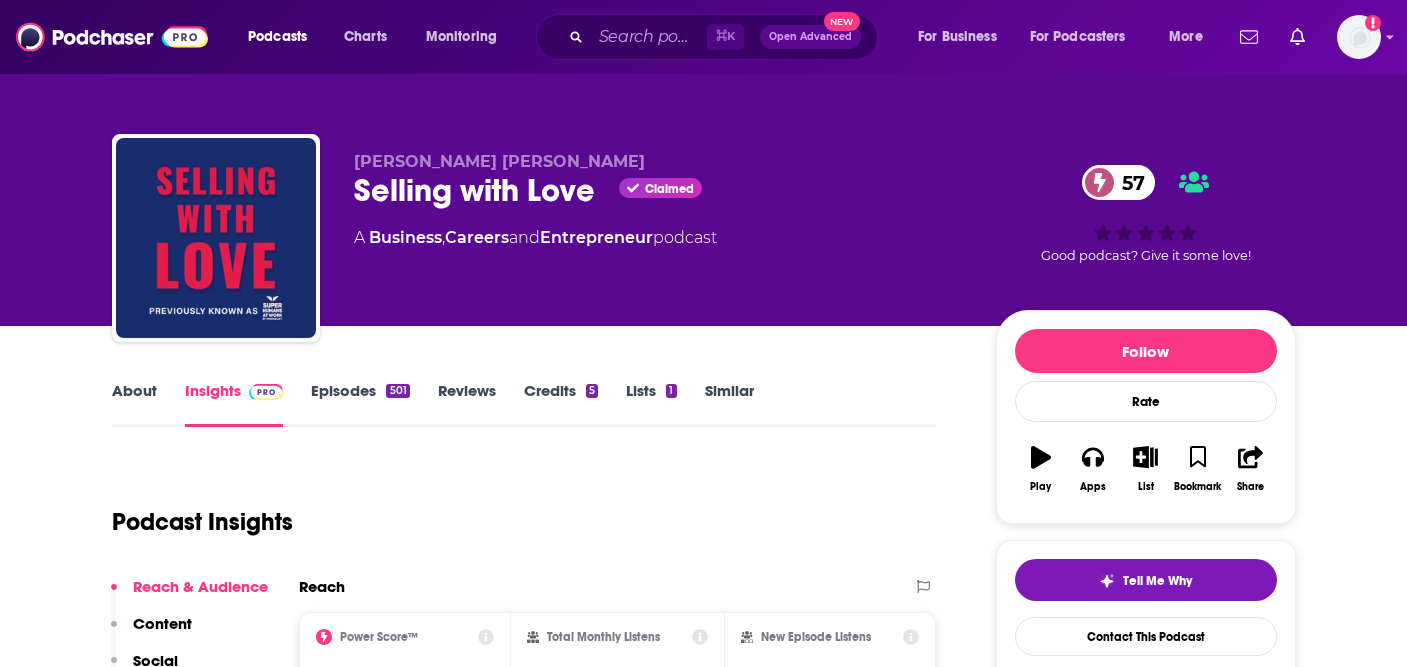 click on "About" at bounding box center (134, 404) 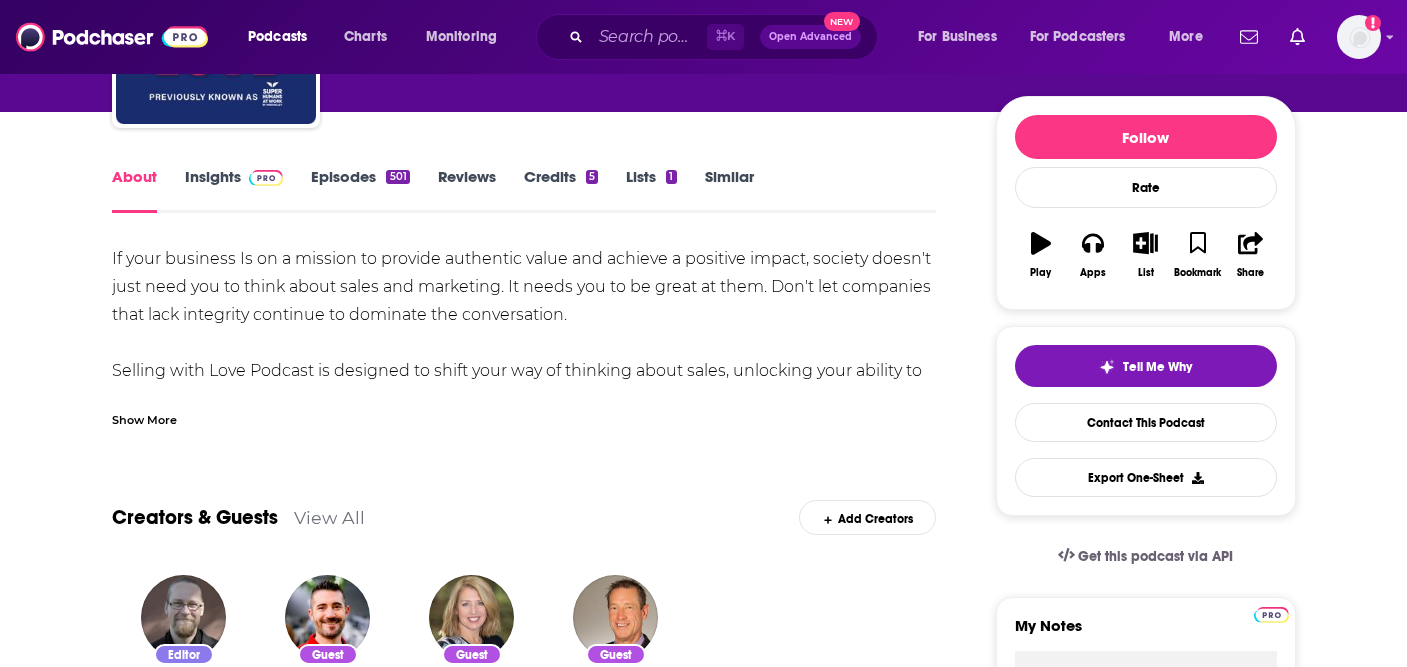 scroll, scrollTop: 253, scrollLeft: 0, axis: vertical 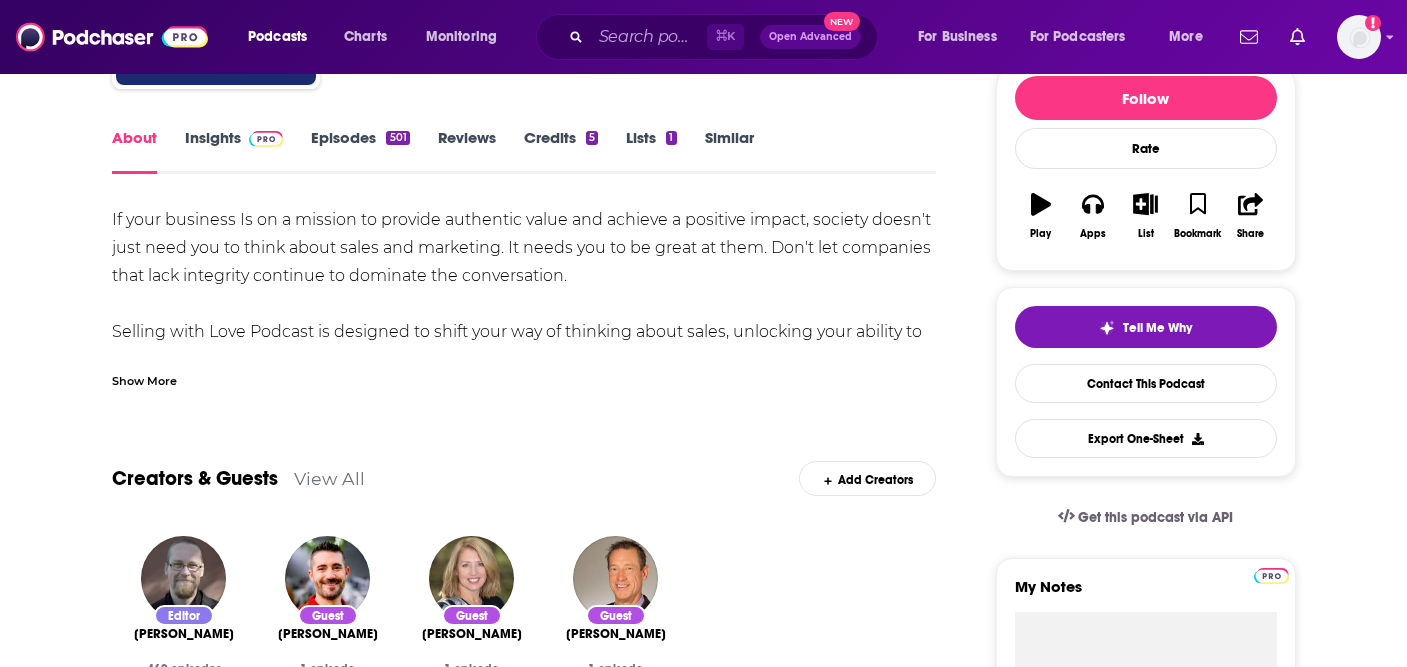 click on "Show More" at bounding box center [144, 379] 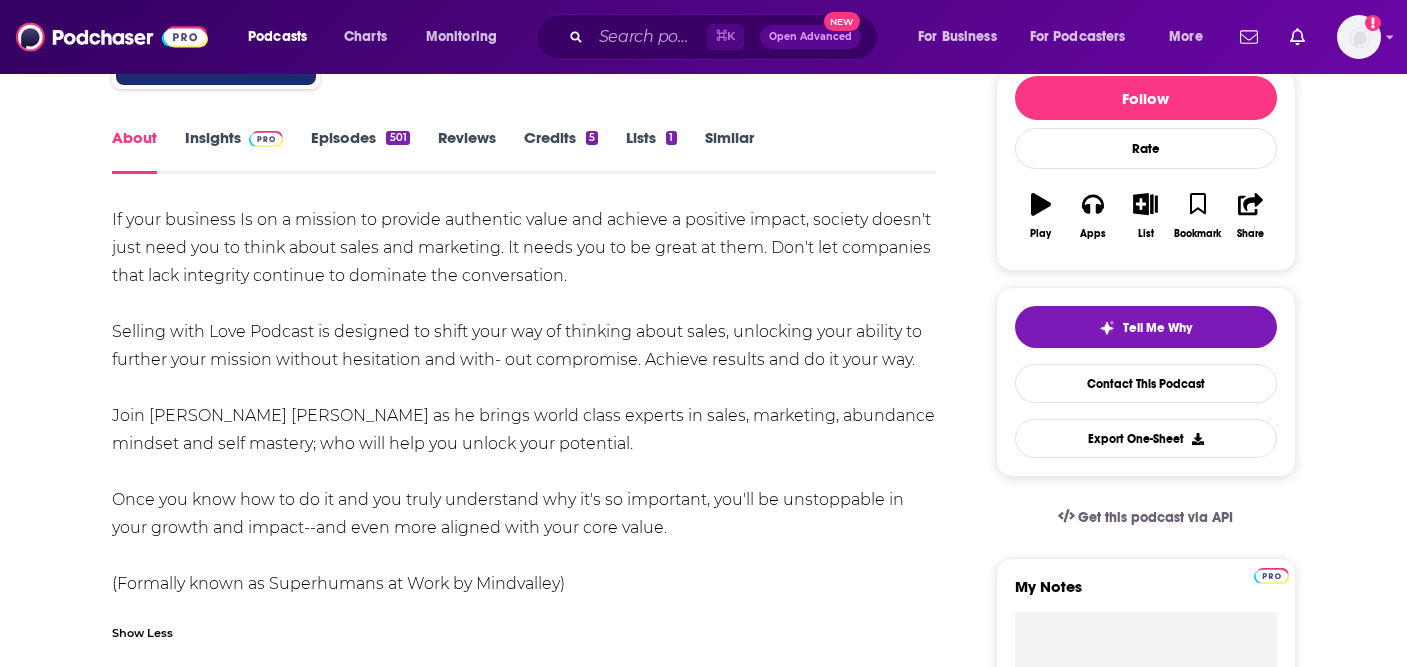 drag, startPoint x: 685, startPoint y: 531, endPoint x: 87, endPoint y: 214, distance: 676.8257 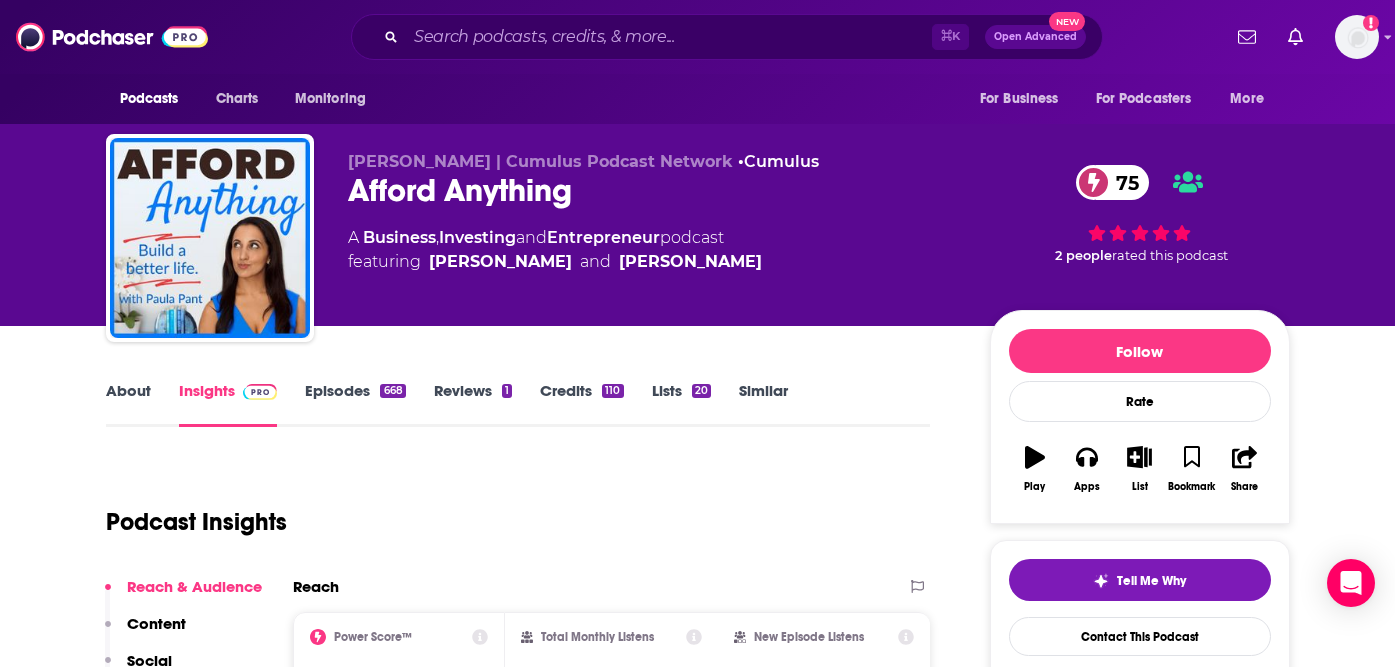 scroll, scrollTop: 62, scrollLeft: 0, axis: vertical 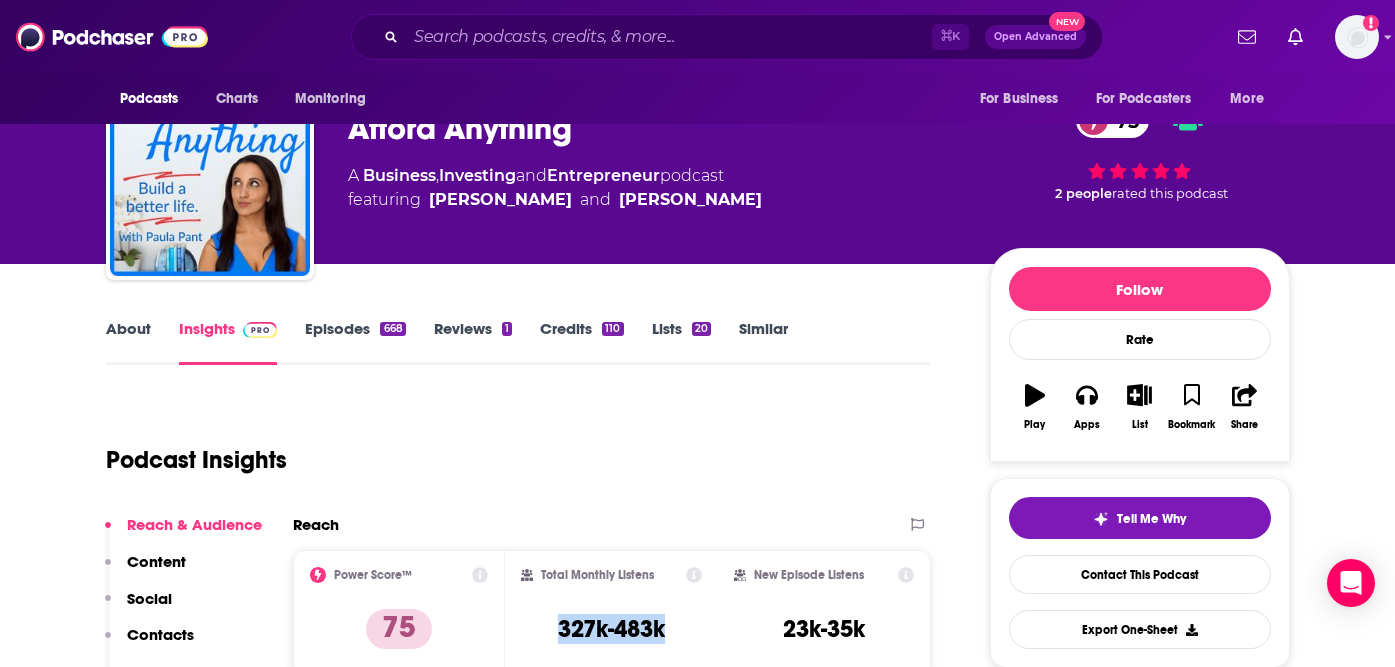 click on "About" at bounding box center (128, 342) 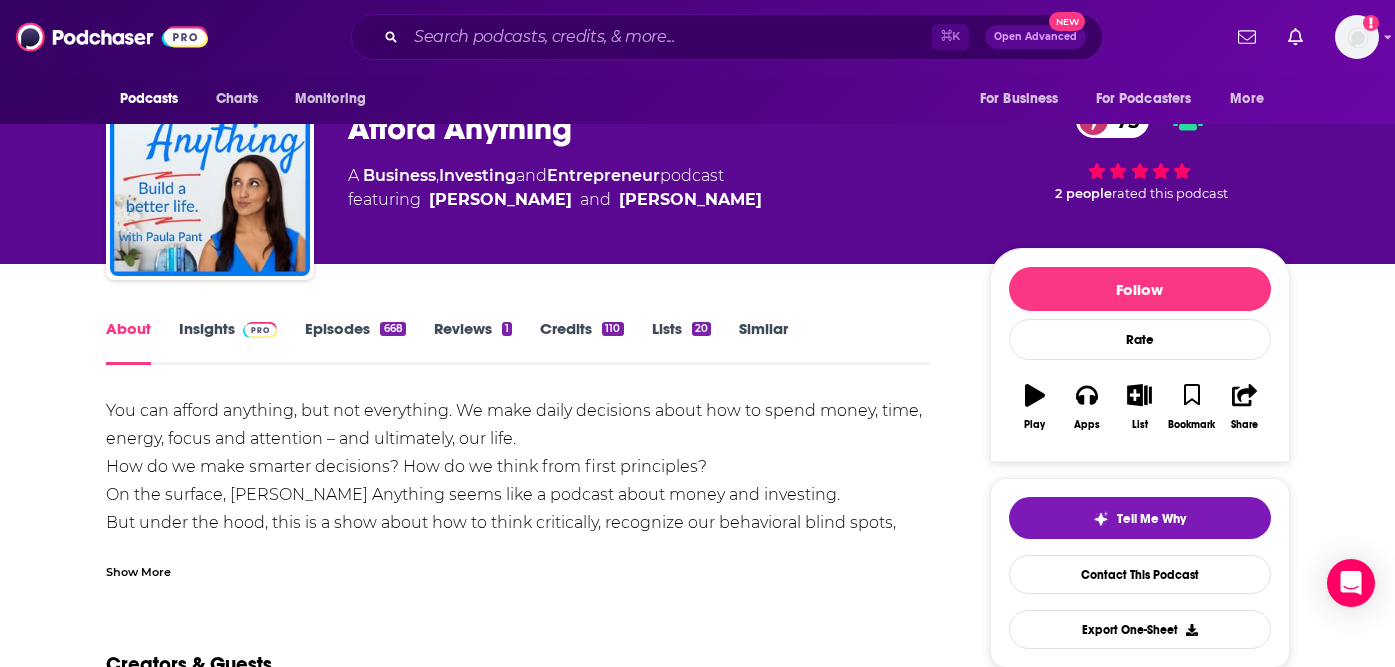 scroll, scrollTop: 0, scrollLeft: 0, axis: both 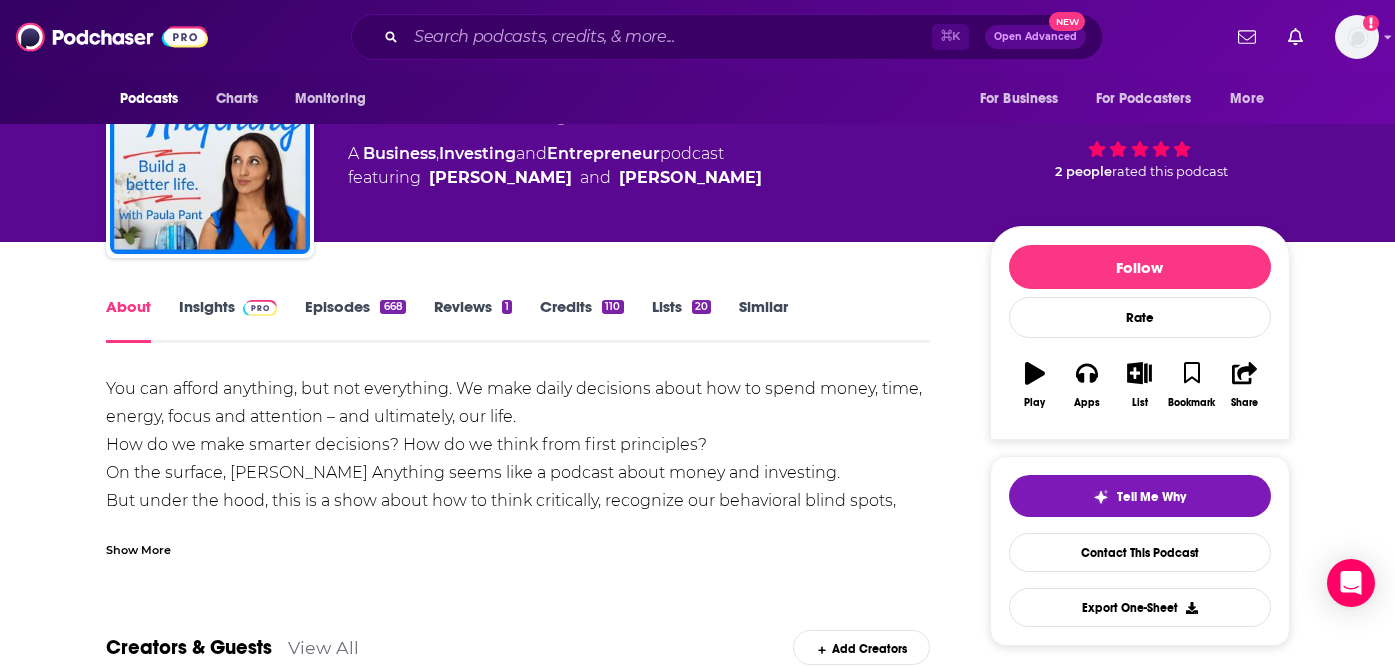 click on "Show More" at bounding box center [138, 548] 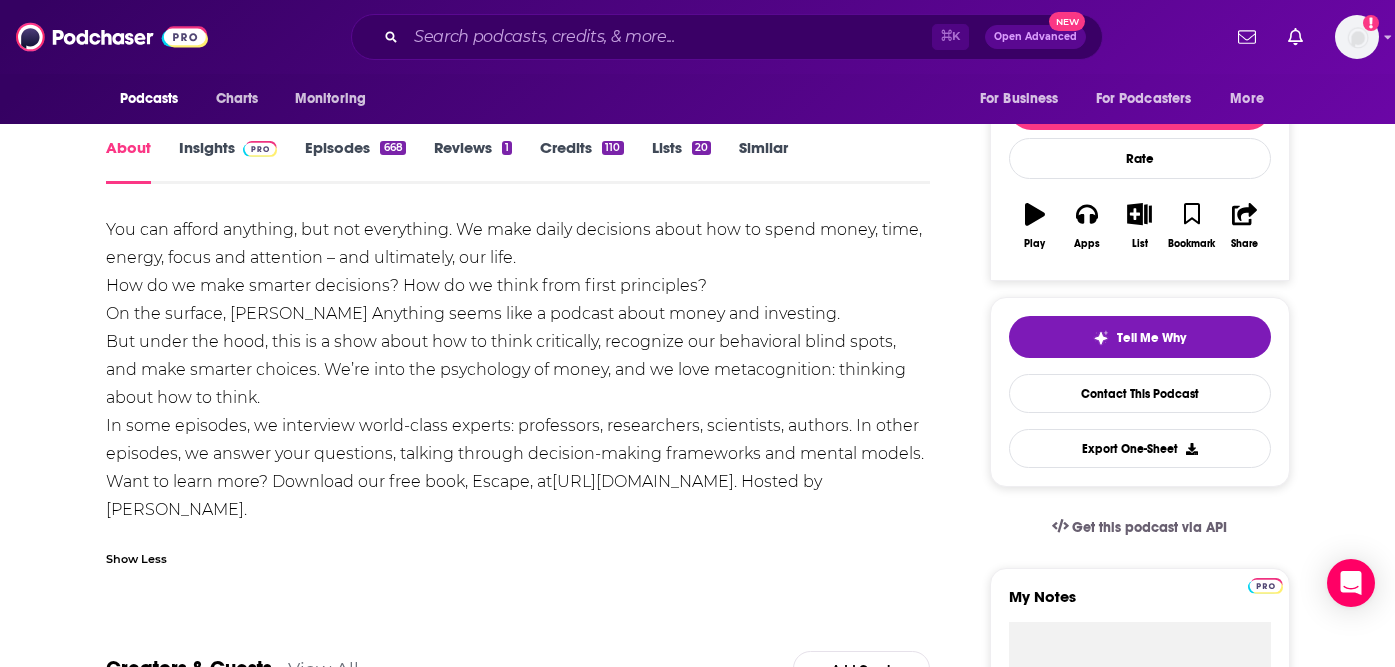scroll, scrollTop: 323, scrollLeft: 0, axis: vertical 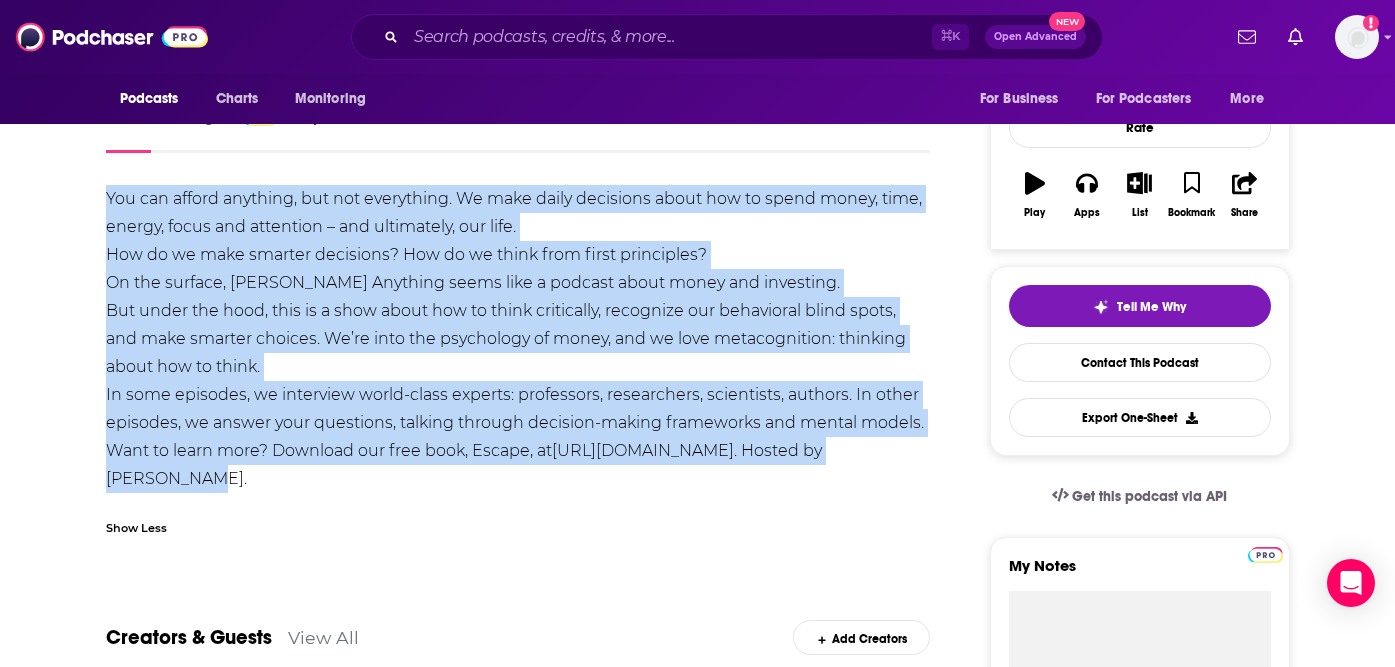 drag, startPoint x: 219, startPoint y: 432, endPoint x: 101, endPoint y: 202, distance: 258.5034 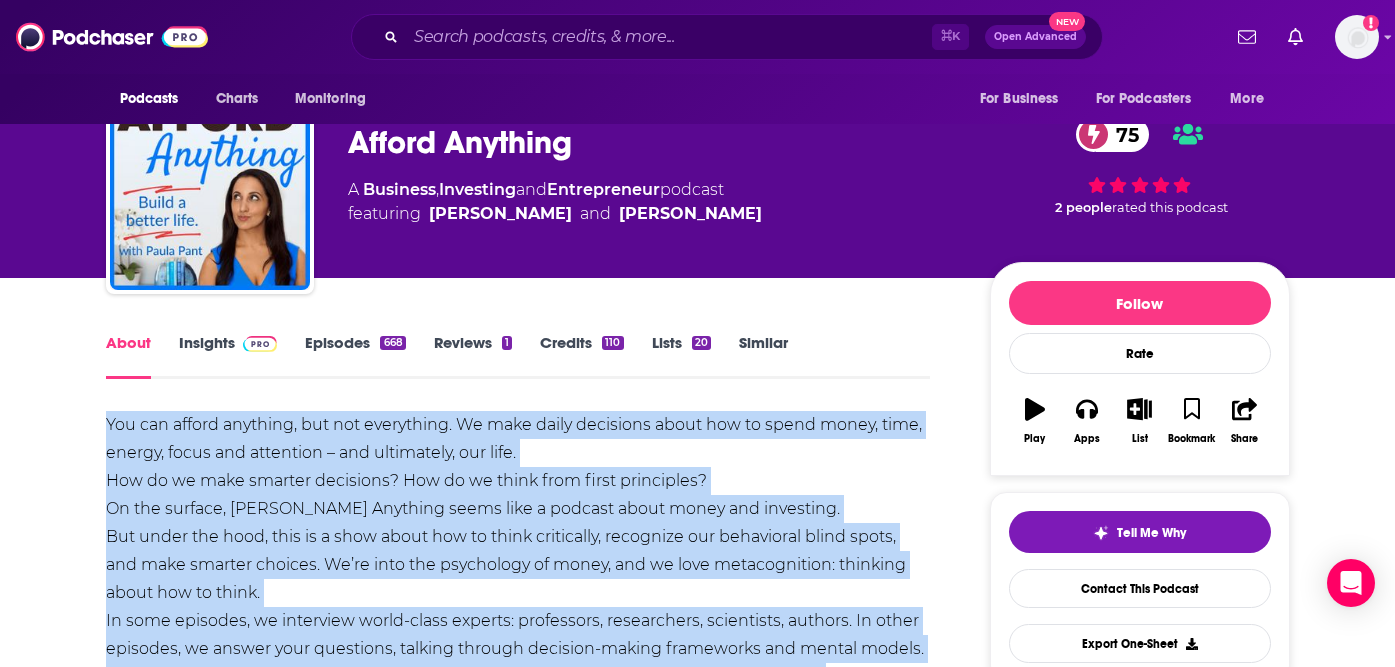 scroll, scrollTop: 0, scrollLeft: 0, axis: both 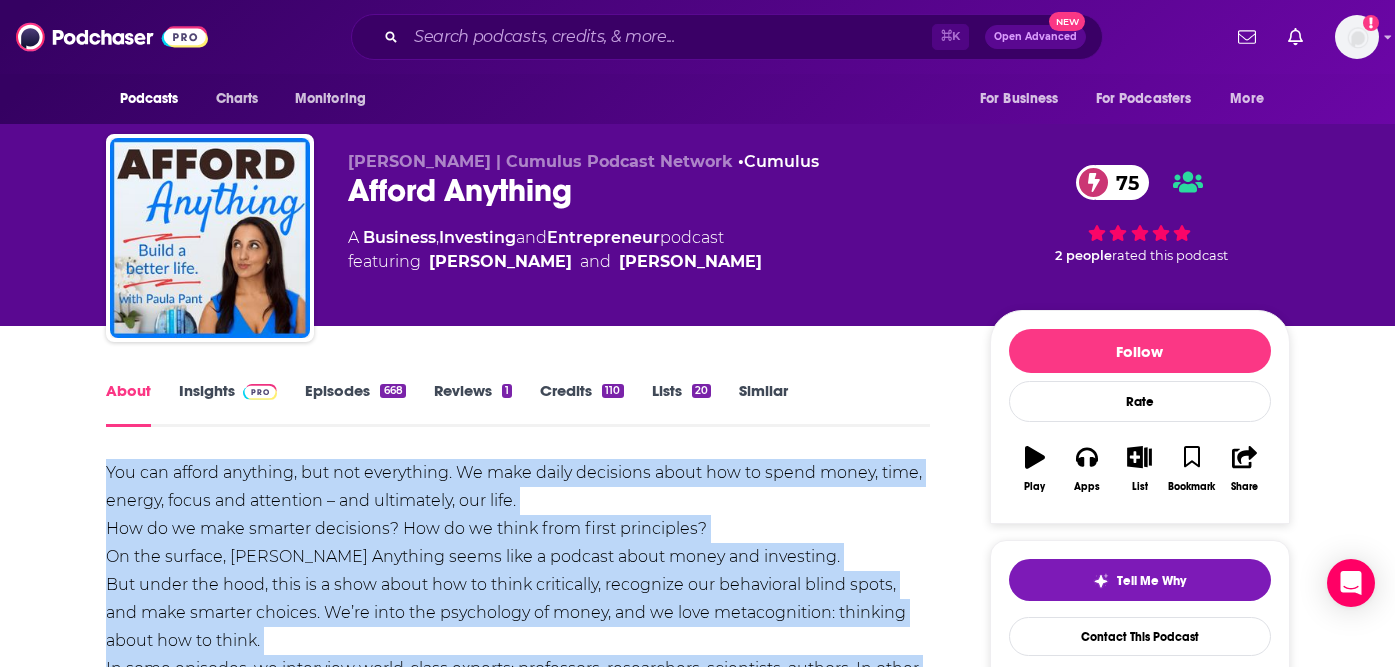 click on "Episodes 668" at bounding box center [355, 404] 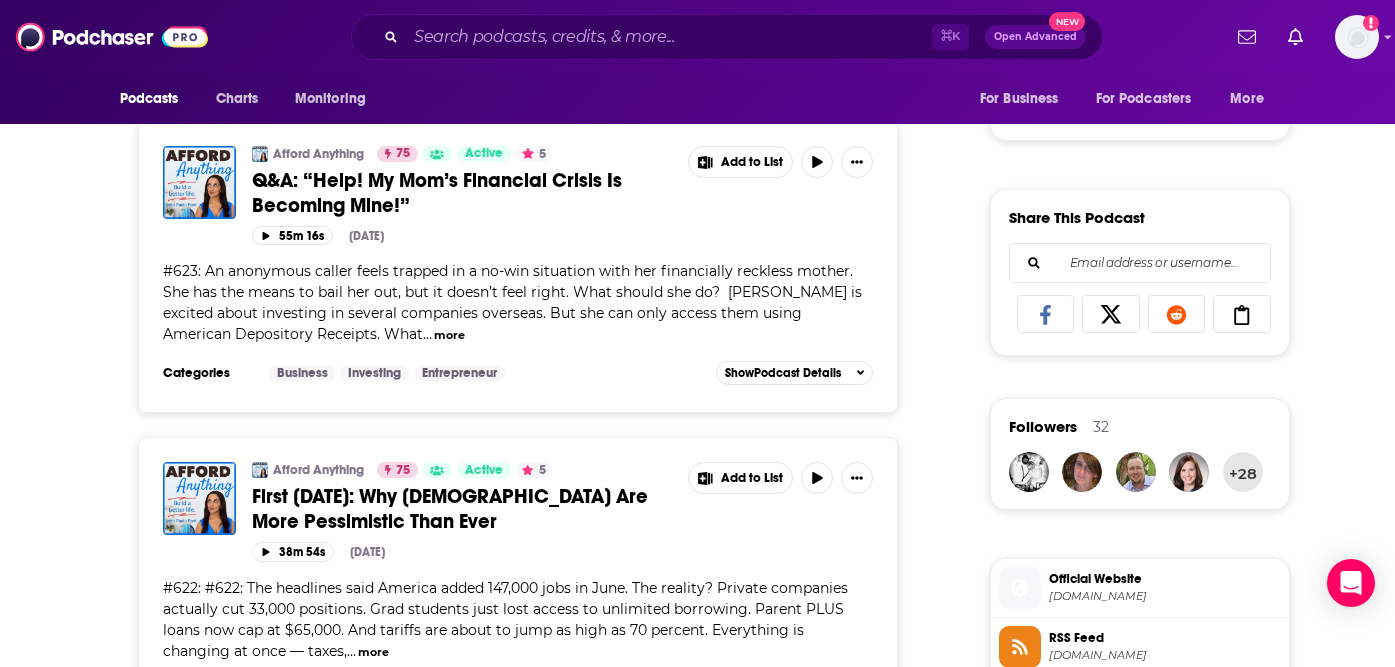 scroll, scrollTop: 1361, scrollLeft: 0, axis: vertical 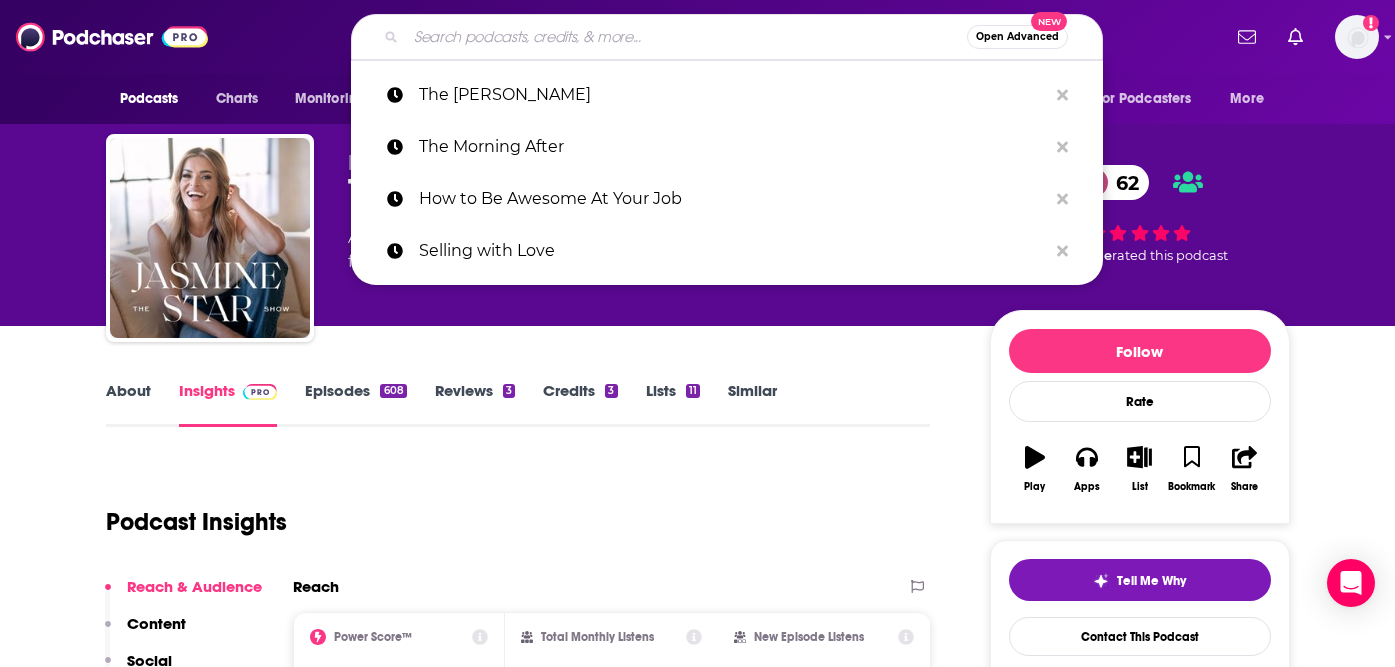 click at bounding box center [686, 37] 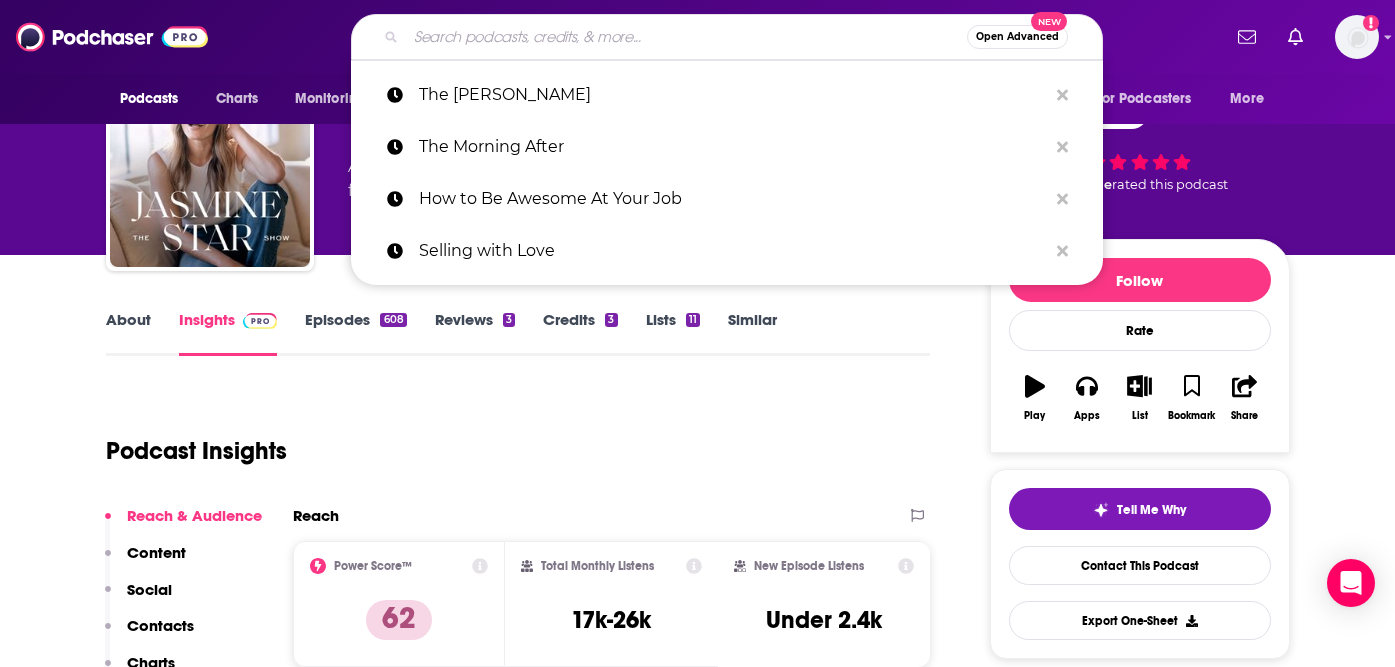 scroll, scrollTop: 0, scrollLeft: 0, axis: both 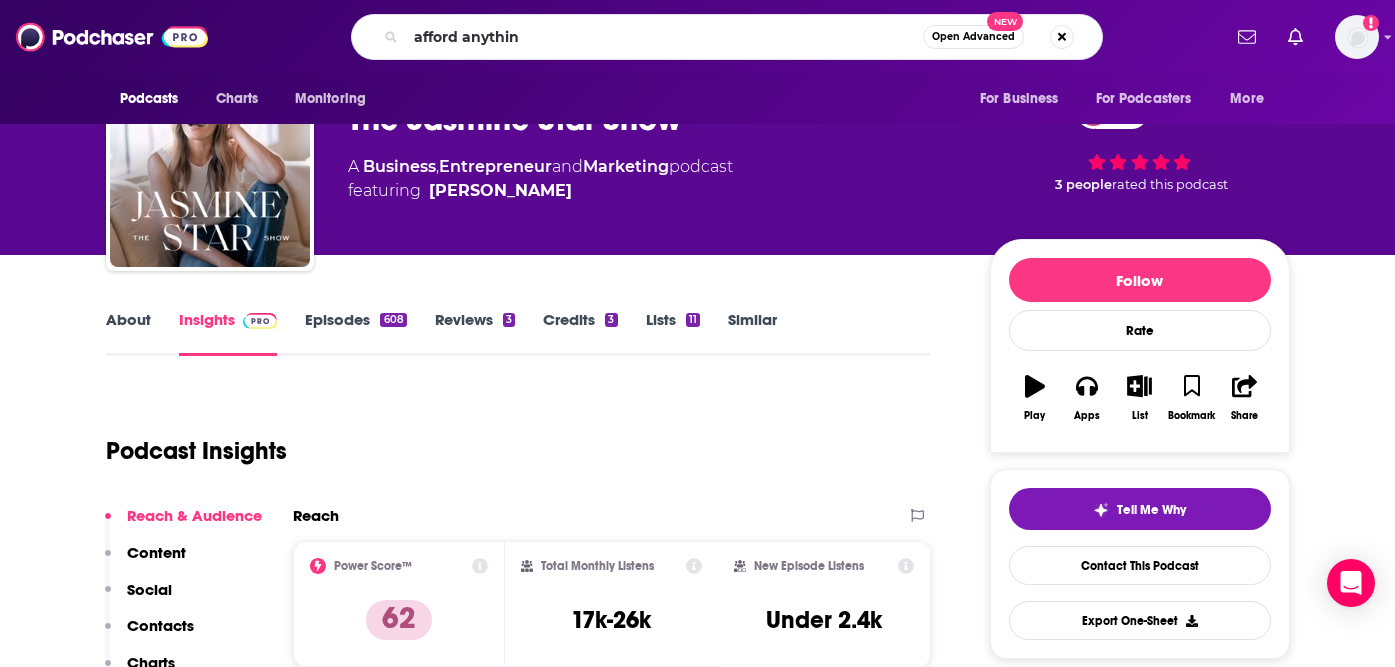 type on "afford anything" 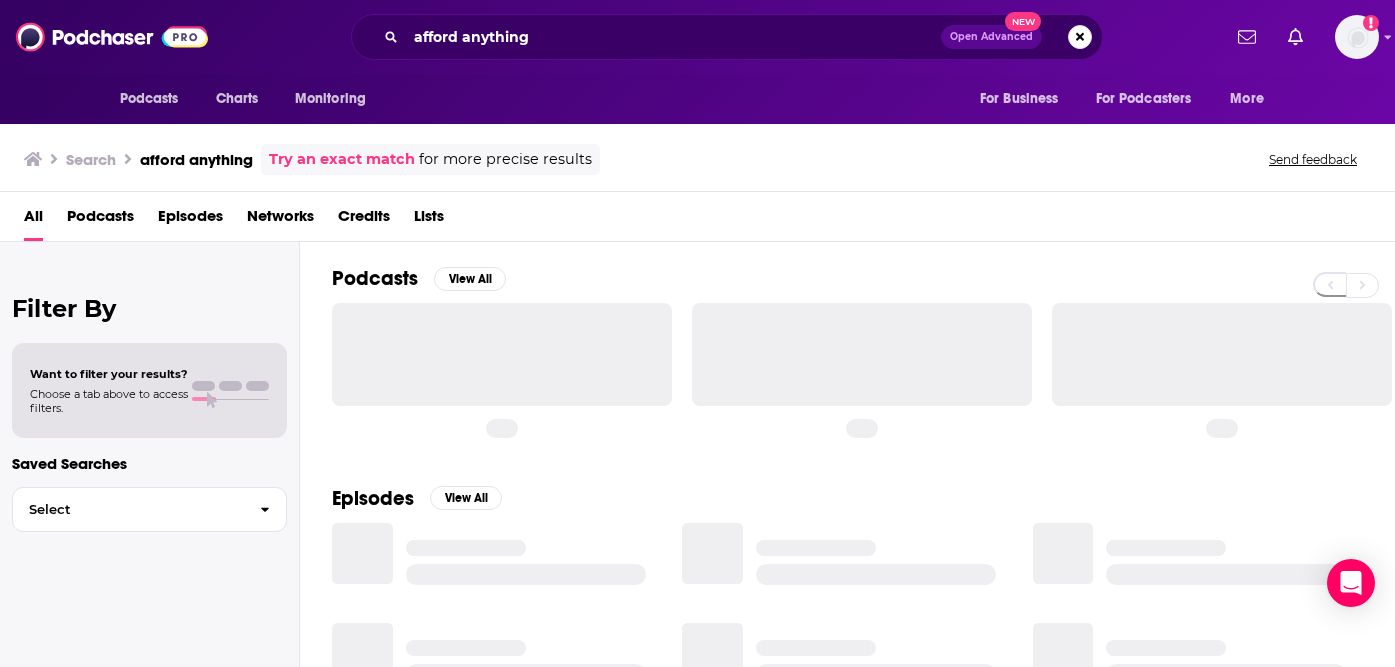 scroll, scrollTop: 0, scrollLeft: 0, axis: both 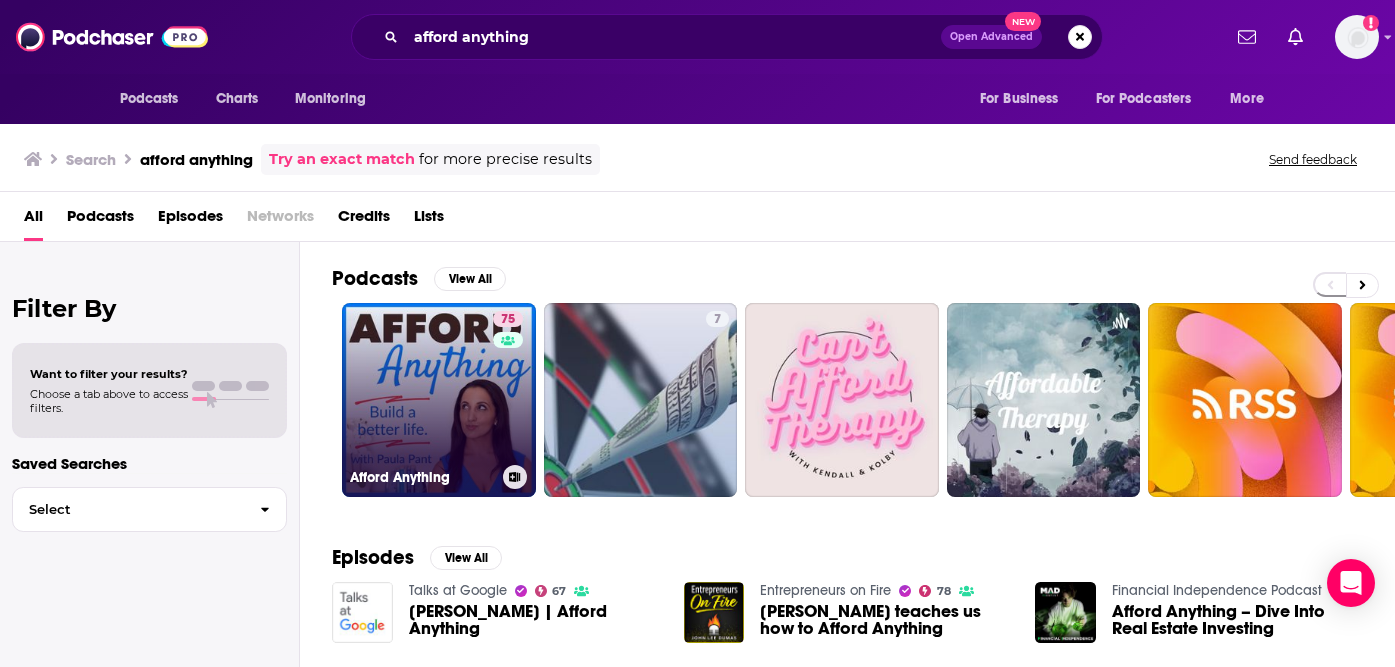 click on "75 Afford Anything" at bounding box center (439, 400) 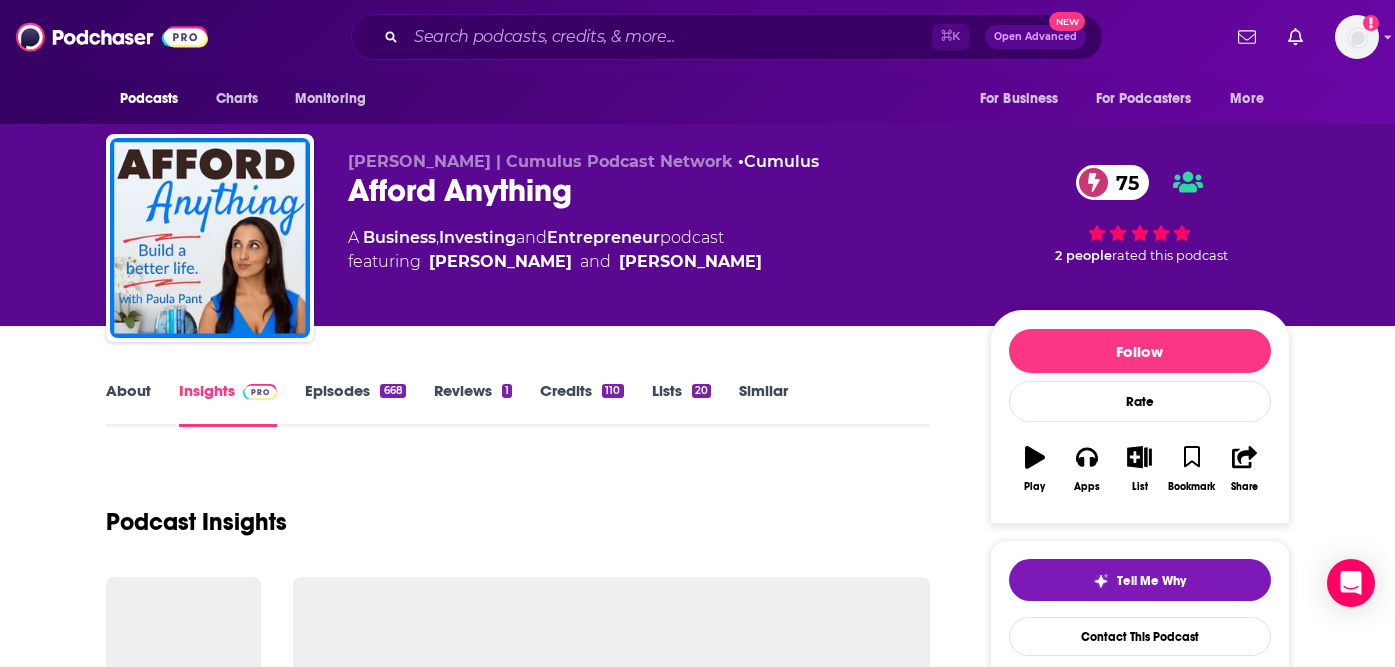 click on "Episodes 668" at bounding box center (355, 404) 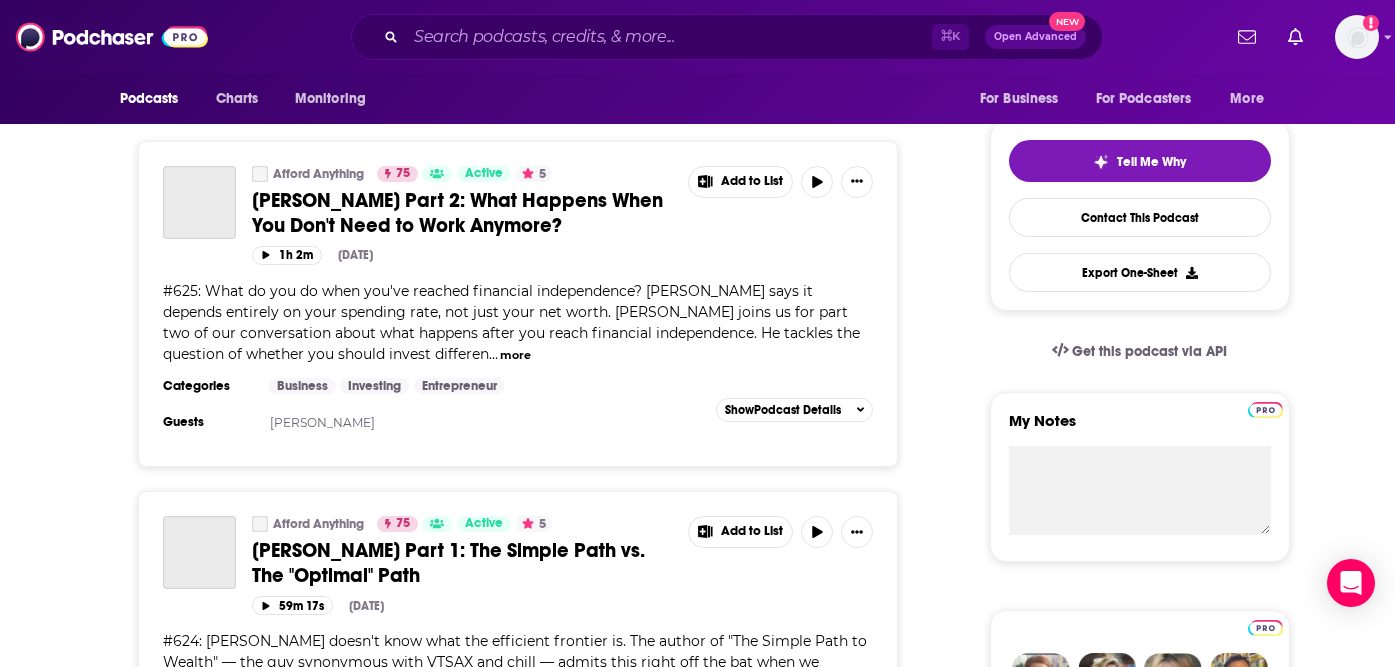scroll, scrollTop: 157, scrollLeft: 0, axis: vertical 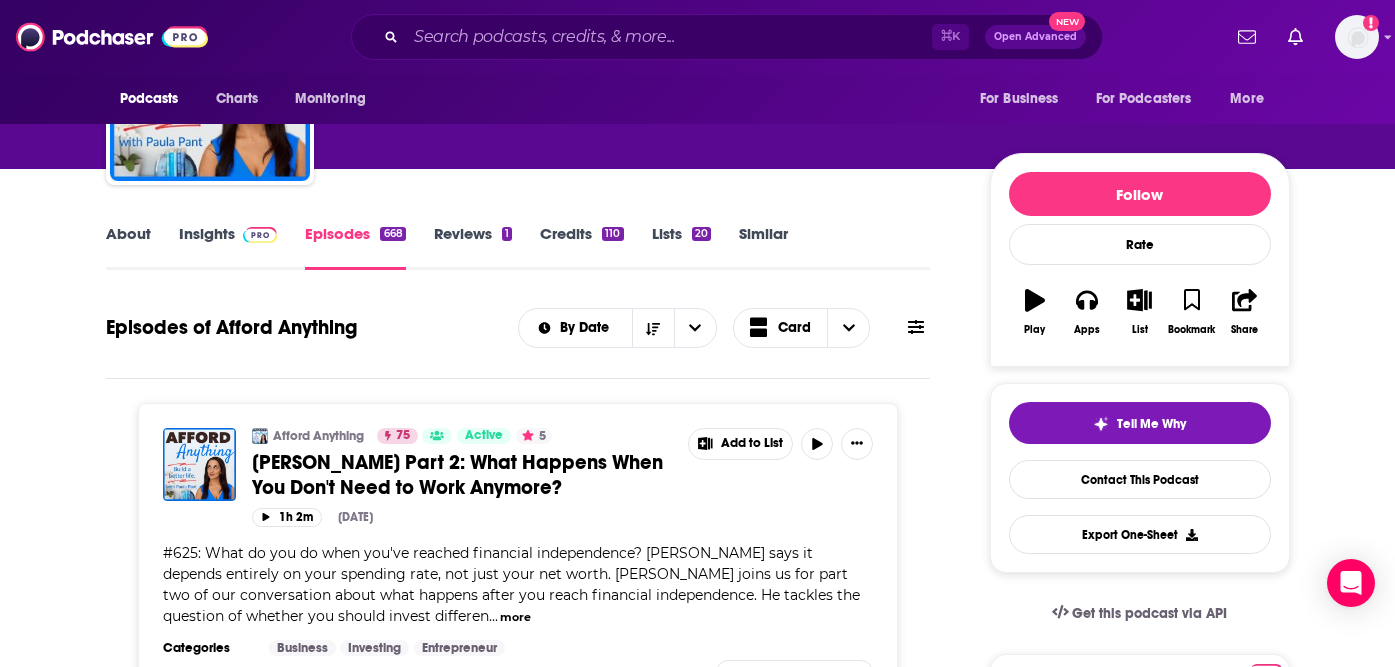click on "Credits 110" at bounding box center (581, 247) 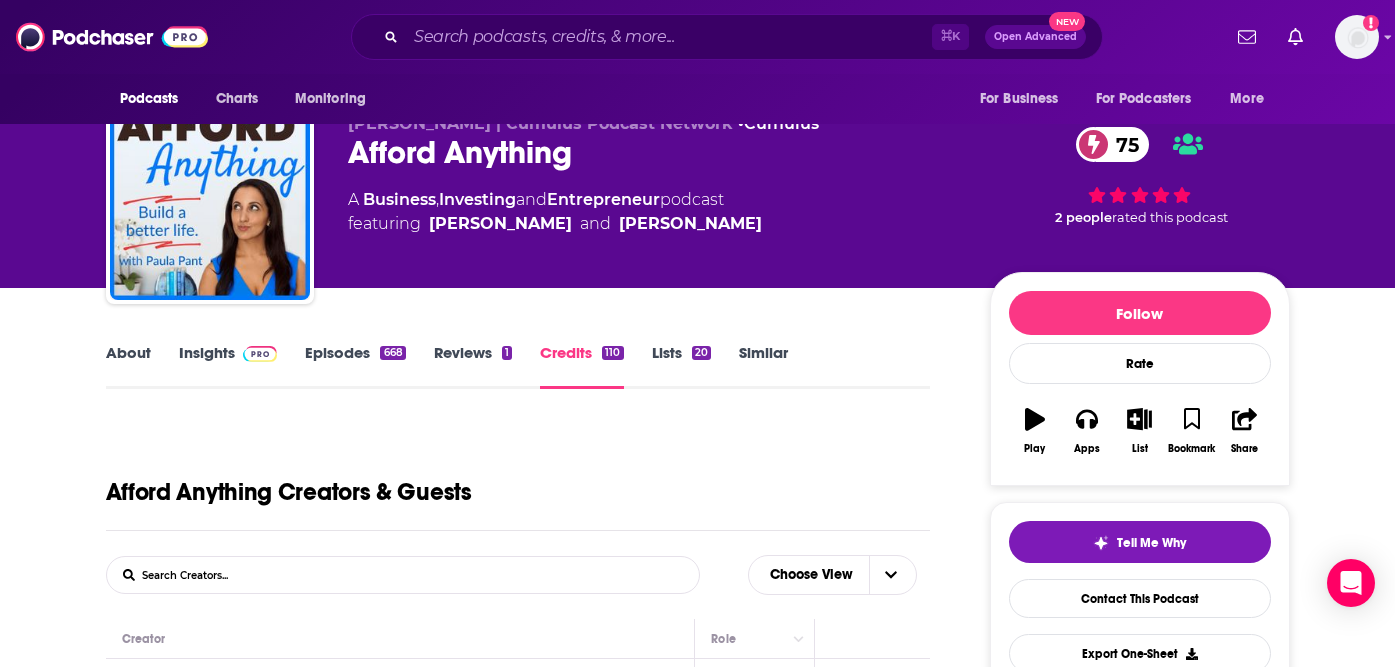 scroll, scrollTop: 0, scrollLeft: 0, axis: both 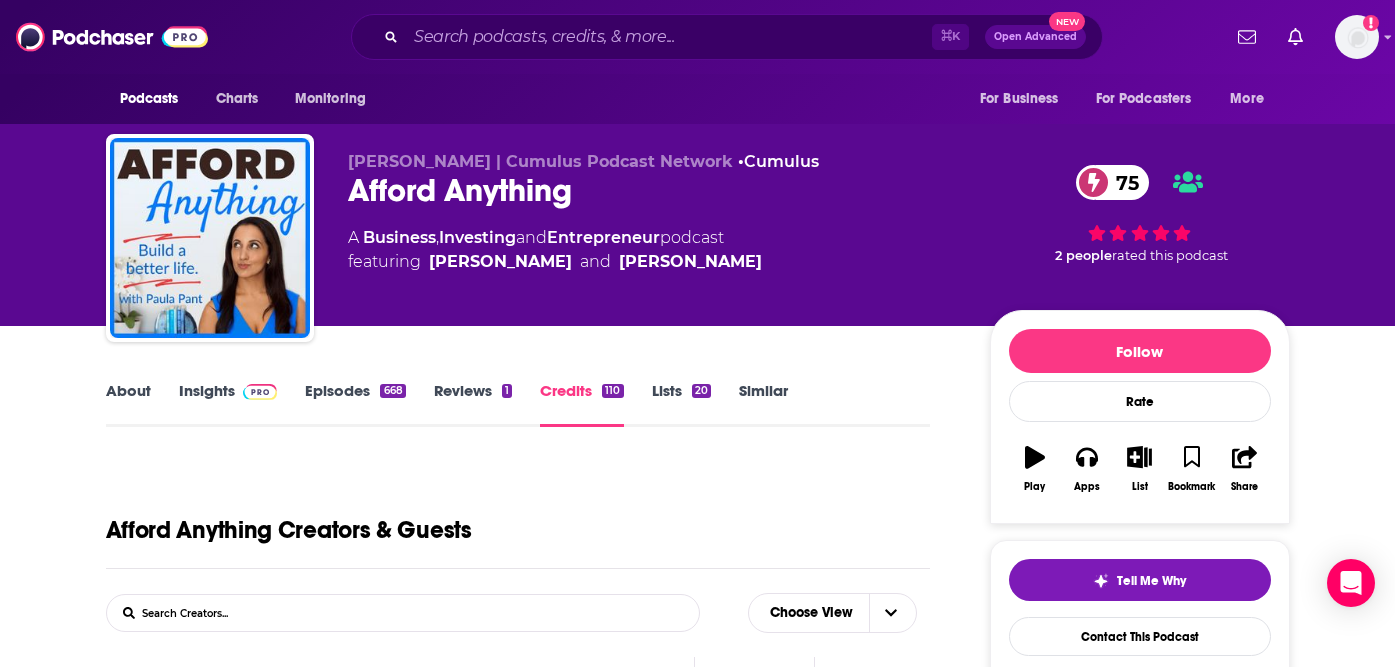 click on "Episodes 668" at bounding box center [355, 404] 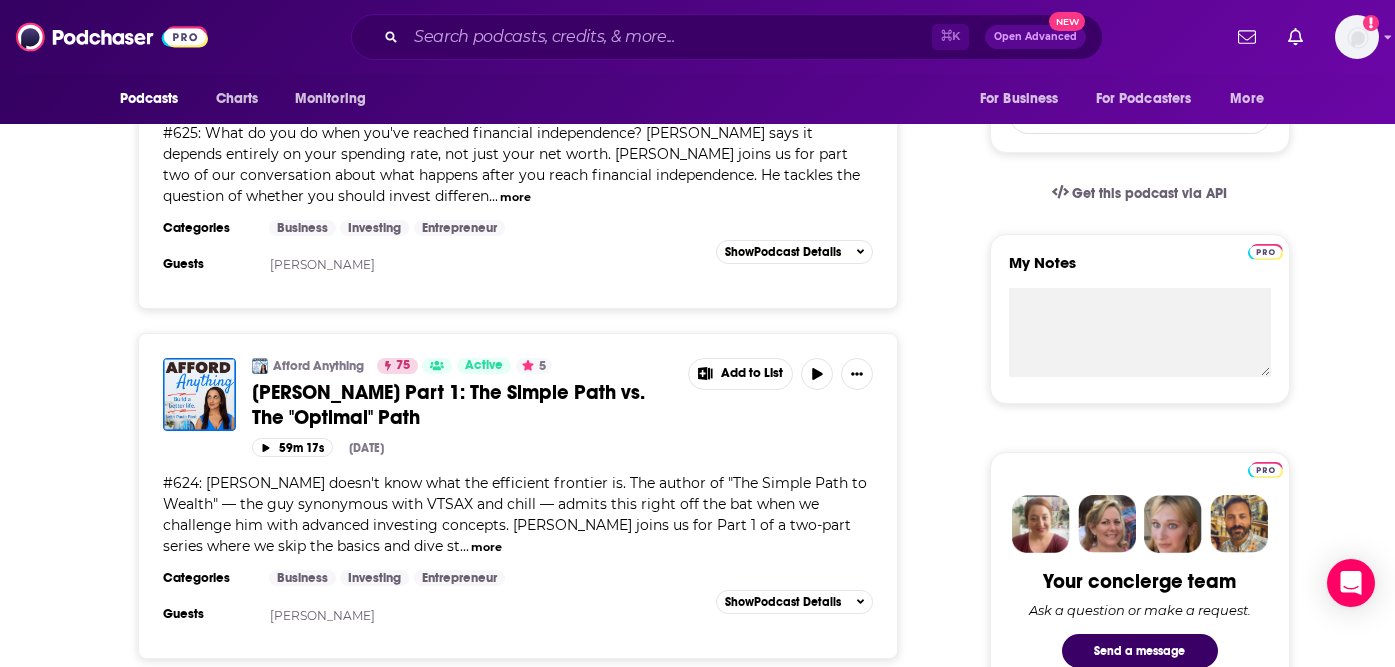 scroll, scrollTop: 596, scrollLeft: 0, axis: vertical 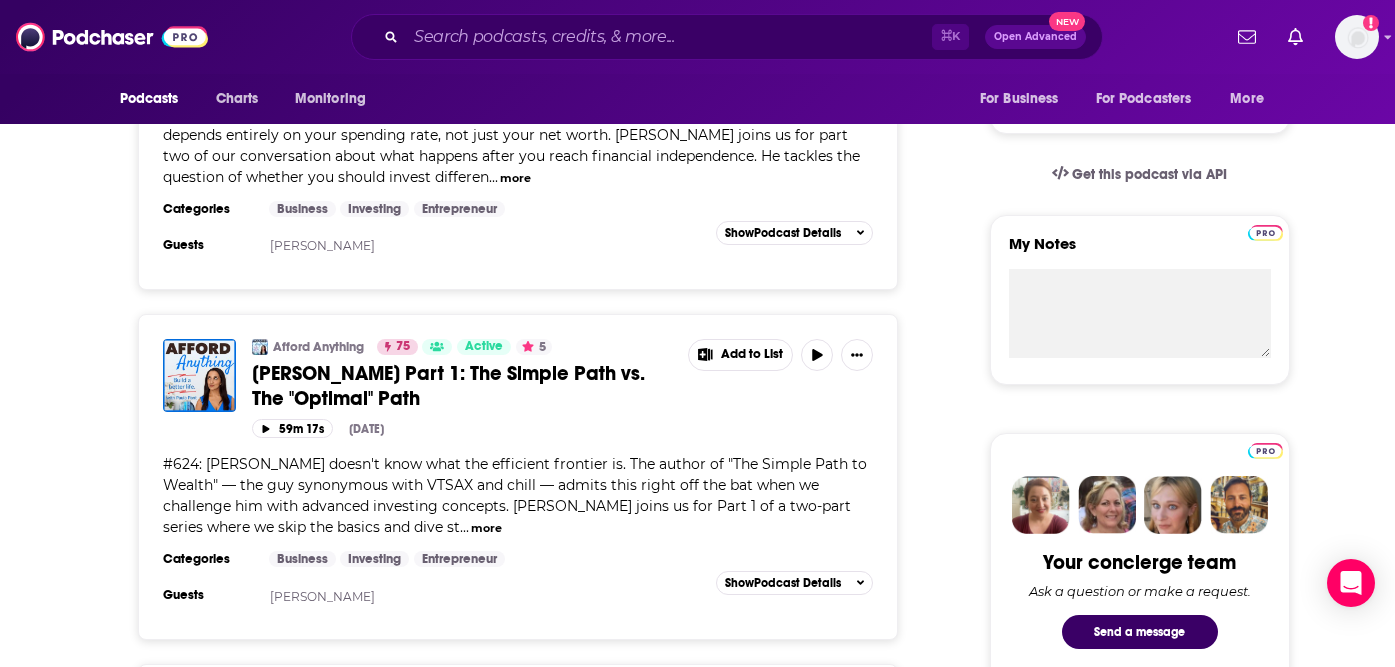 click on "JL Collins Part 1: The Simple Path vs. The "Optimal" Path" at bounding box center (448, 386) 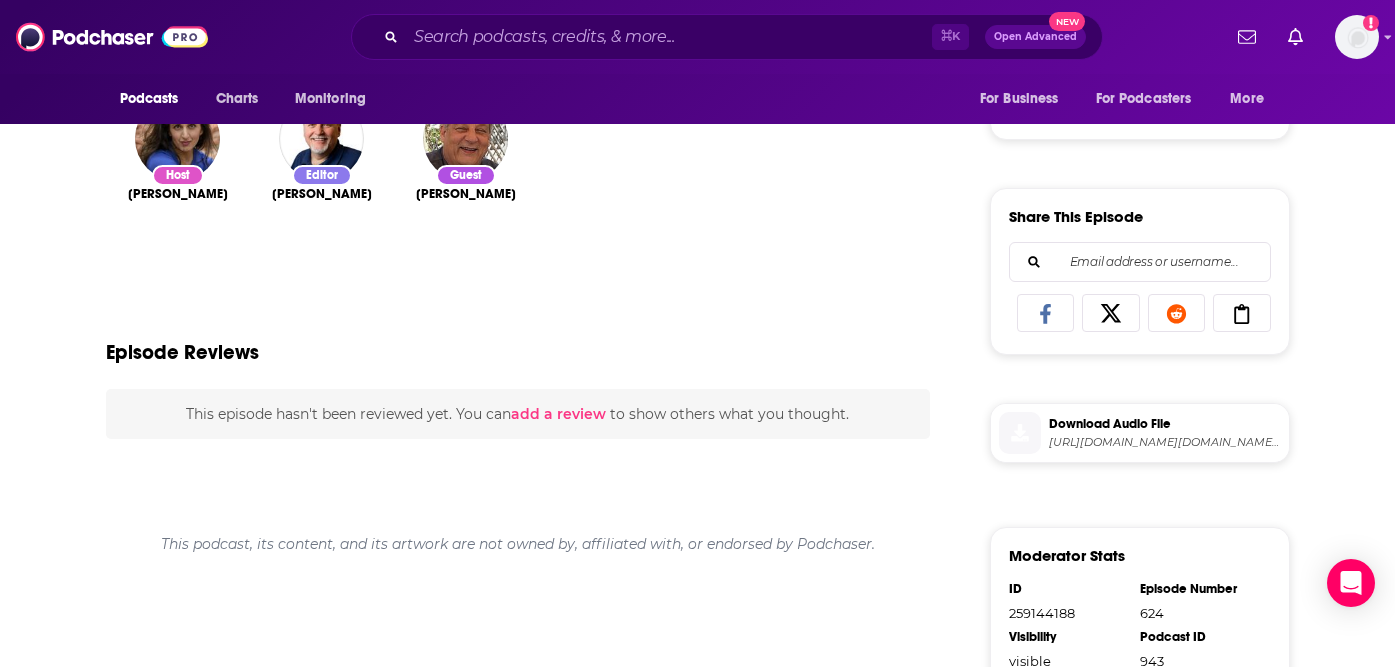 scroll, scrollTop: 787, scrollLeft: 0, axis: vertical 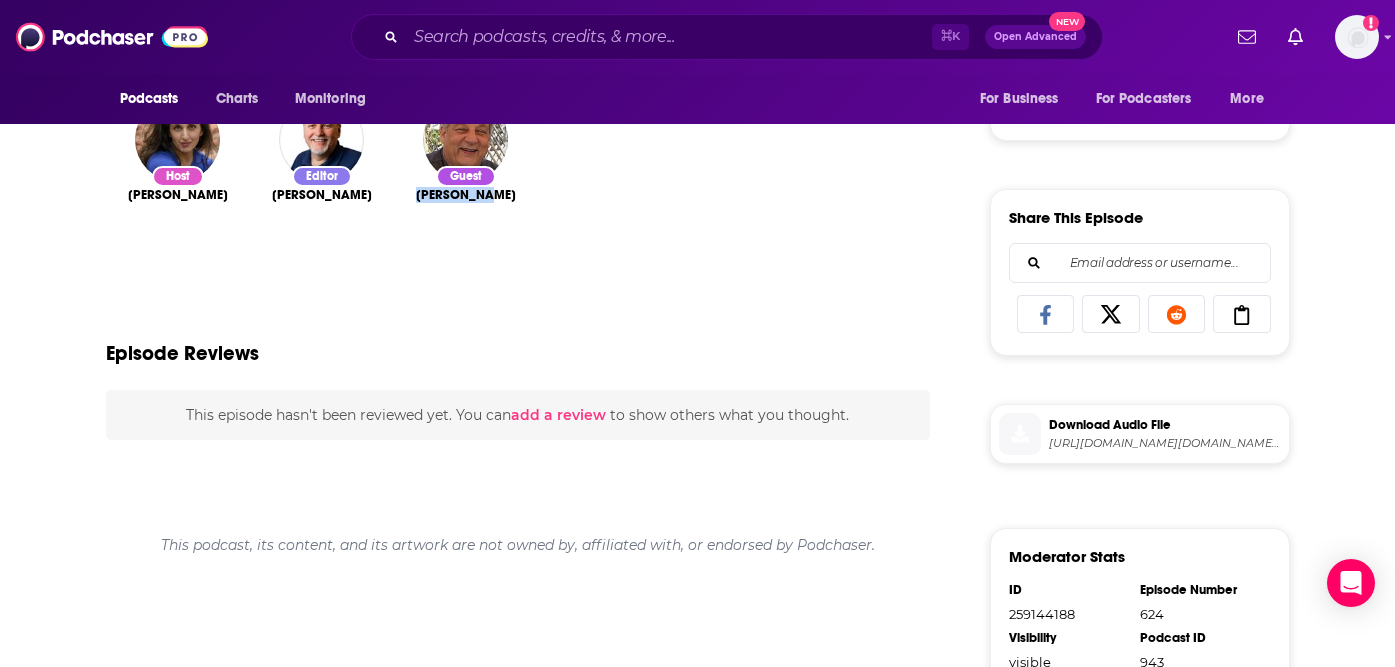 drag, startPoint x: 508, startPoint y: 201, endPoint x: 416, endPoint y: 201, distance: 92 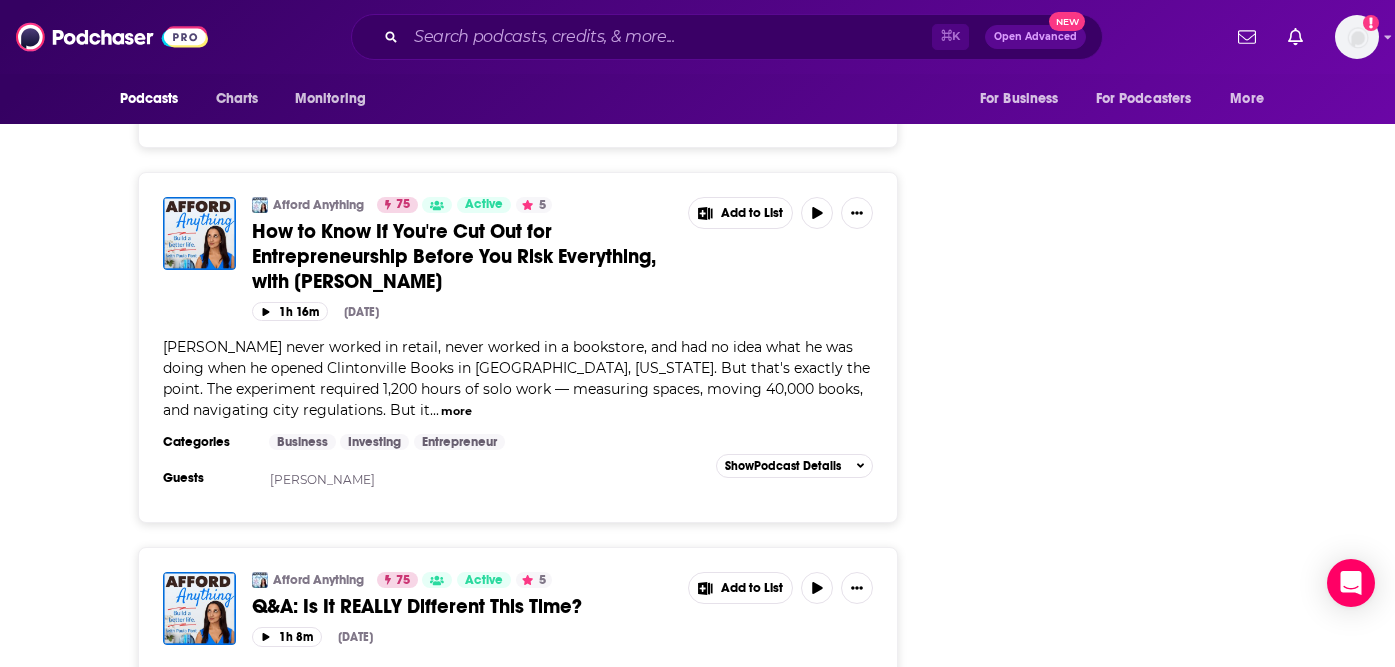 scroll, scrollTop: 4751, scrollLeft: 0, axis: vertical 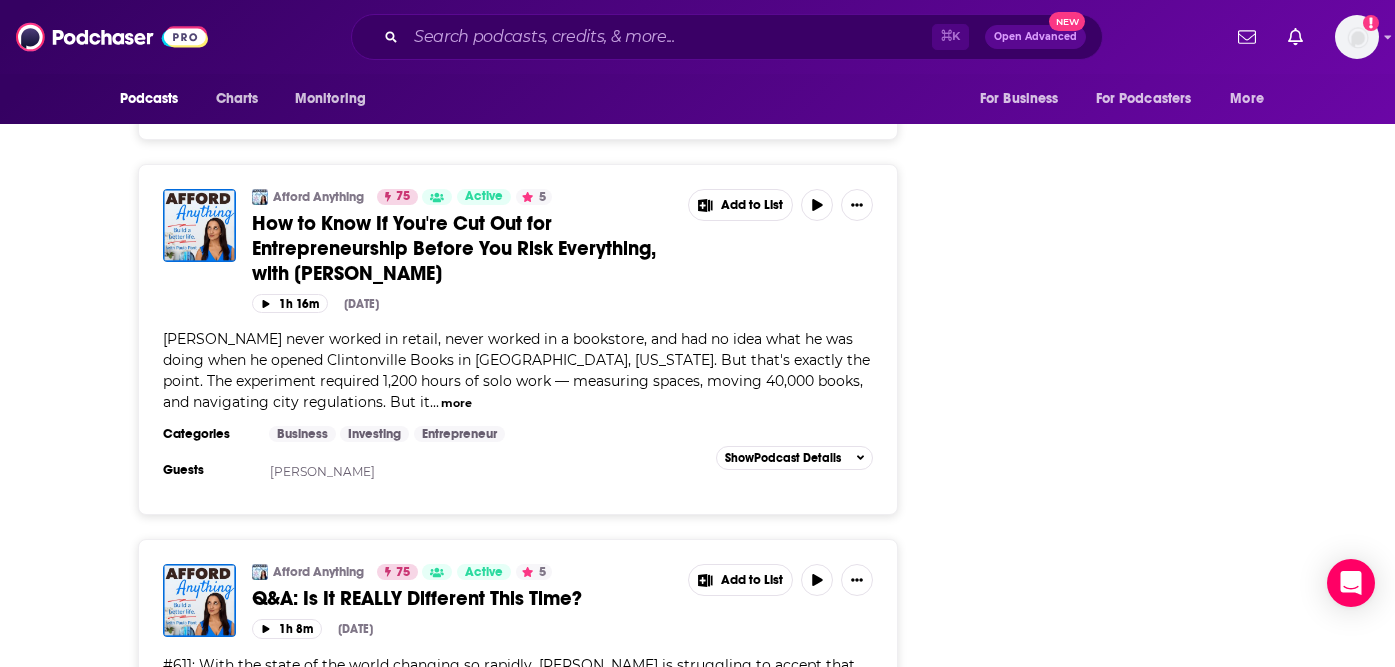 drag, startPoint x: 379, startPoint y: 475, endPoint x: 259, endPoint y: 475, distance: 120 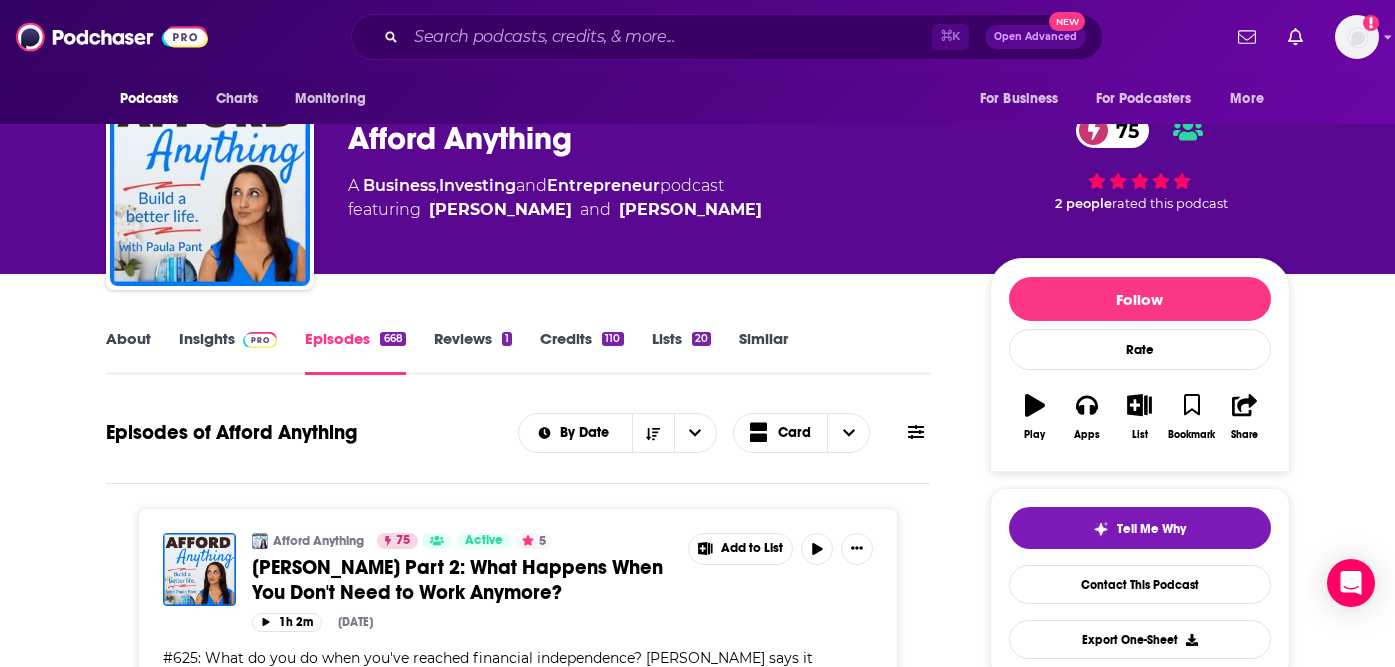 scroll, scrollTop: 0, scrollLeft: 0, axis: both 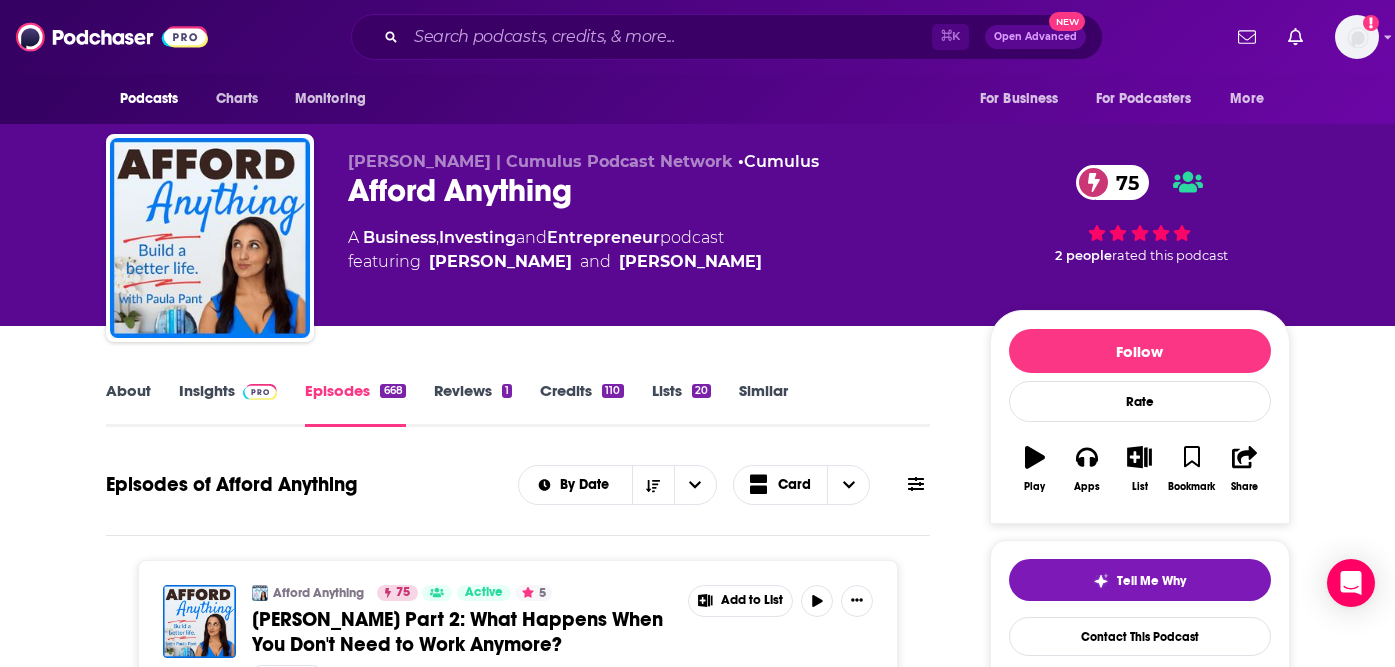 click on "Insights" at bounding box center [228, 404] 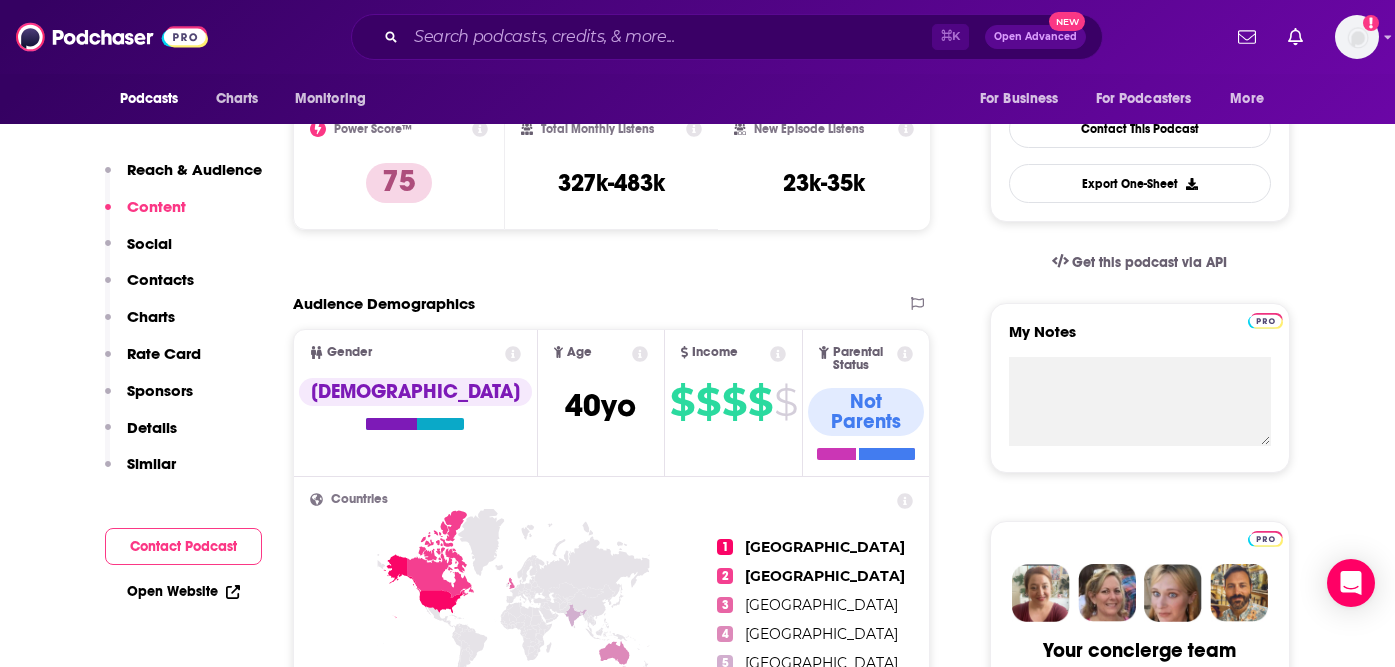 scroll, scrollTop: 519, scrollLeft: 0, axis: vertical 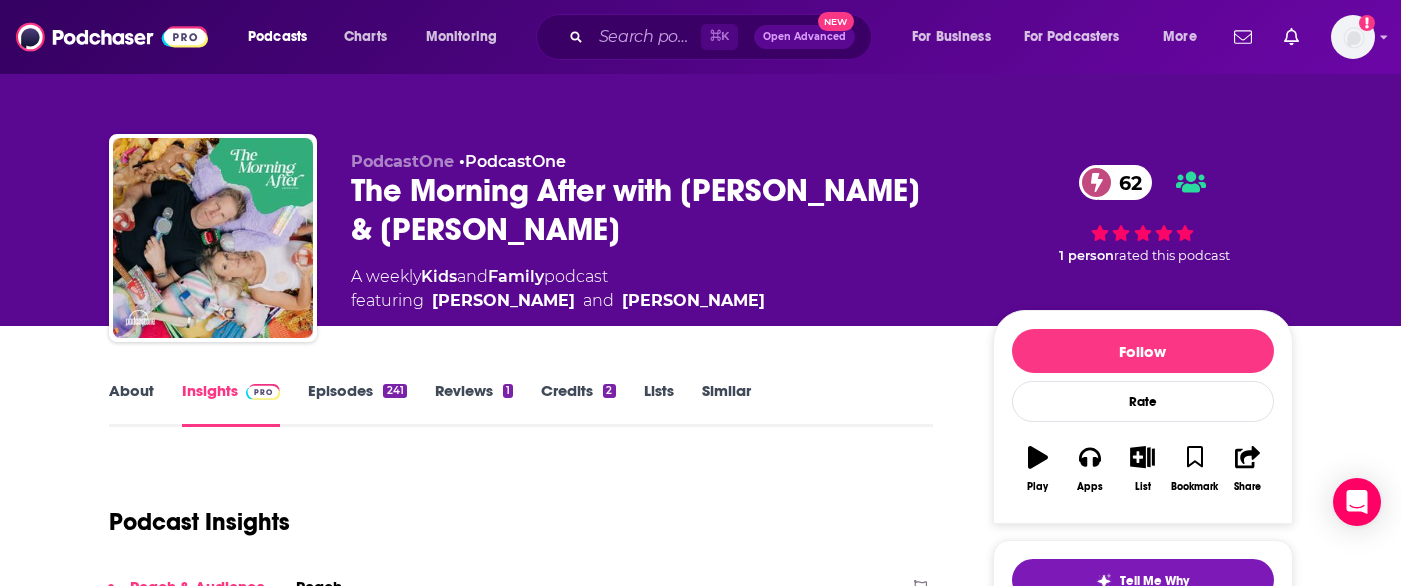 click on "PodcastOne    •  PodcastOne The Morning After with Kelly Stafford & Hank 62 A   weekly  Kids  and  Family  podcast  featuring  Kelly Stafford  and  Hank Winchester 62   1   person  rated this podcast" at bounding box center [701, 242] 